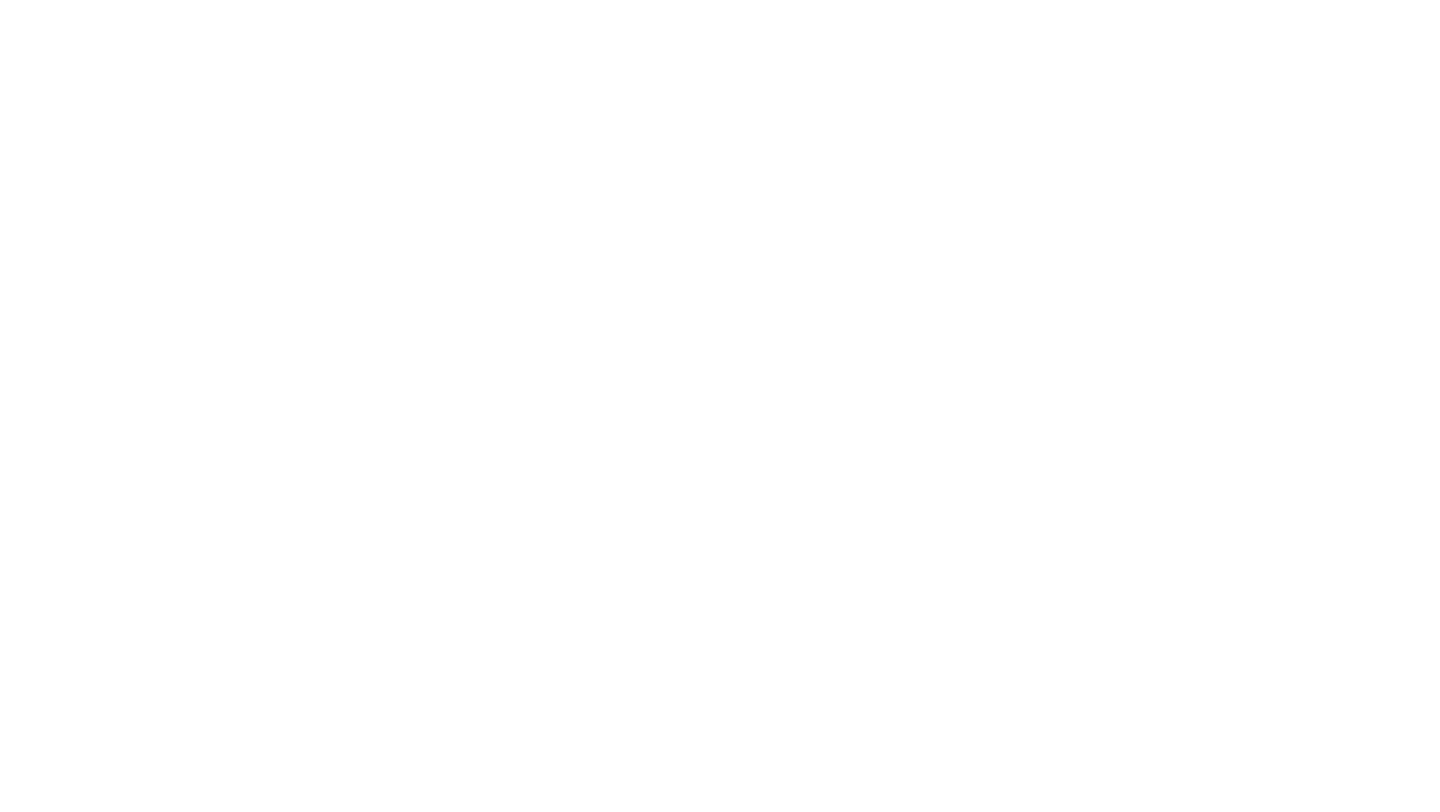 scroll, scrollTop: 0, scrollLeft: 0, axis: both 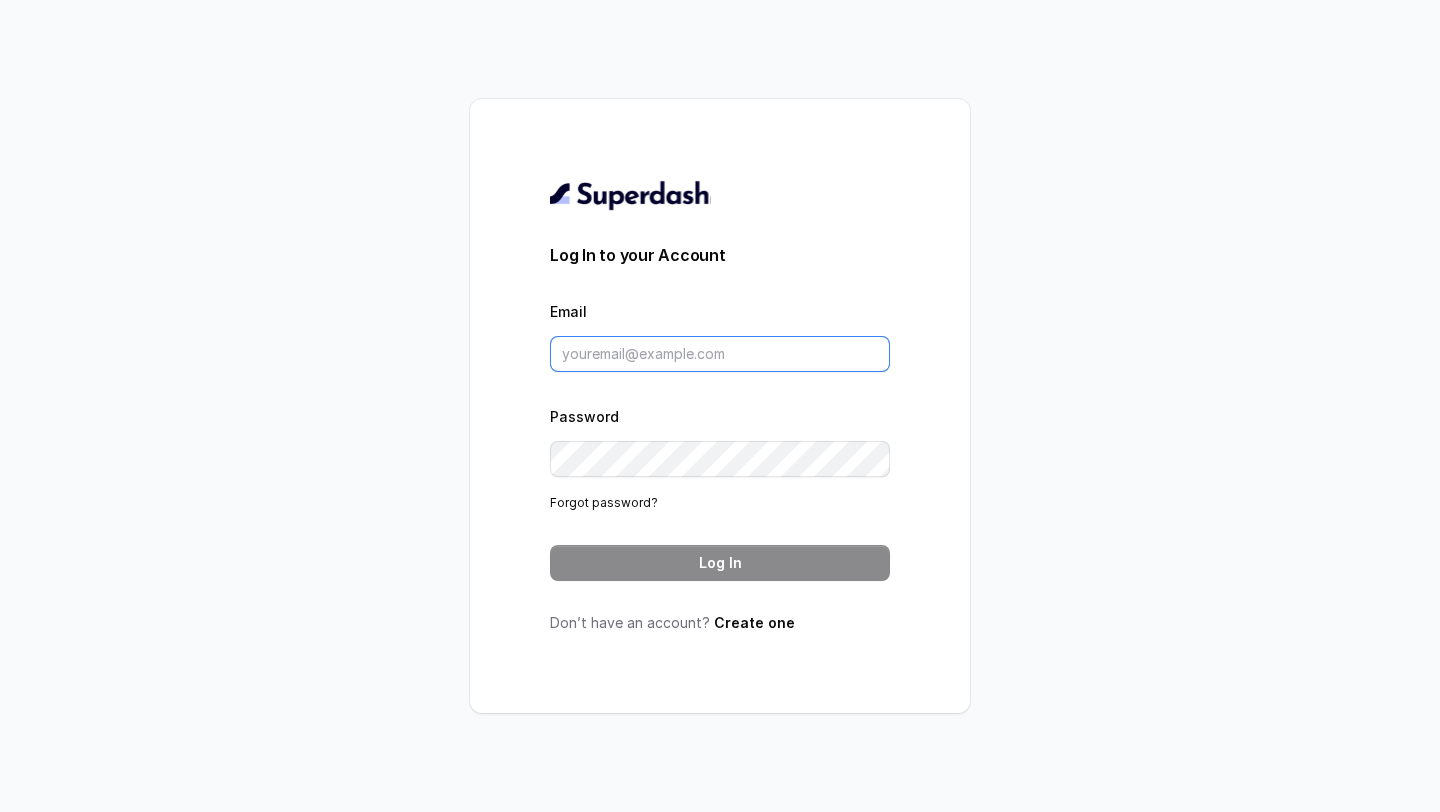 type on "[USERNAME]@example.com" 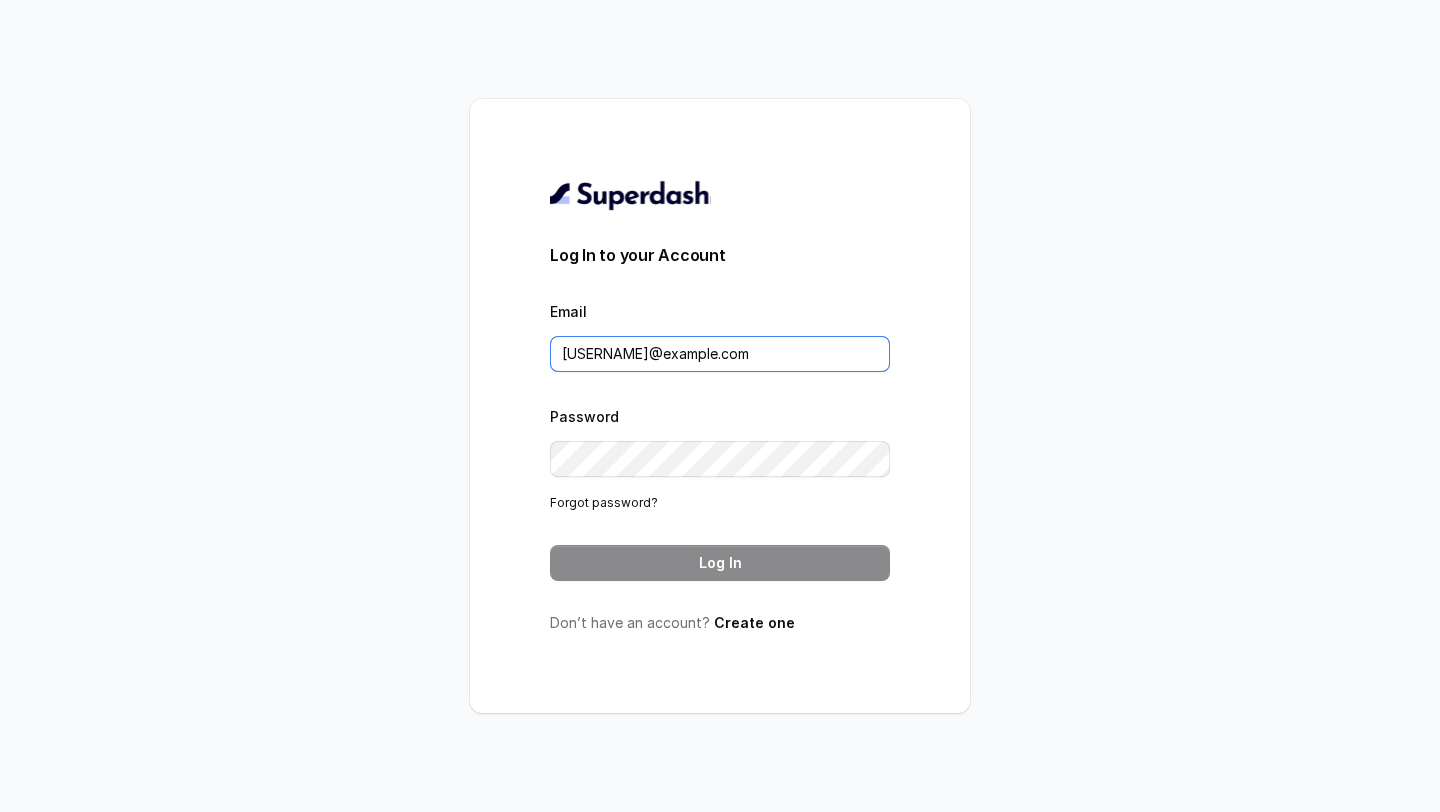 click on "[EMAIL]" at bounding box center (720, 354) 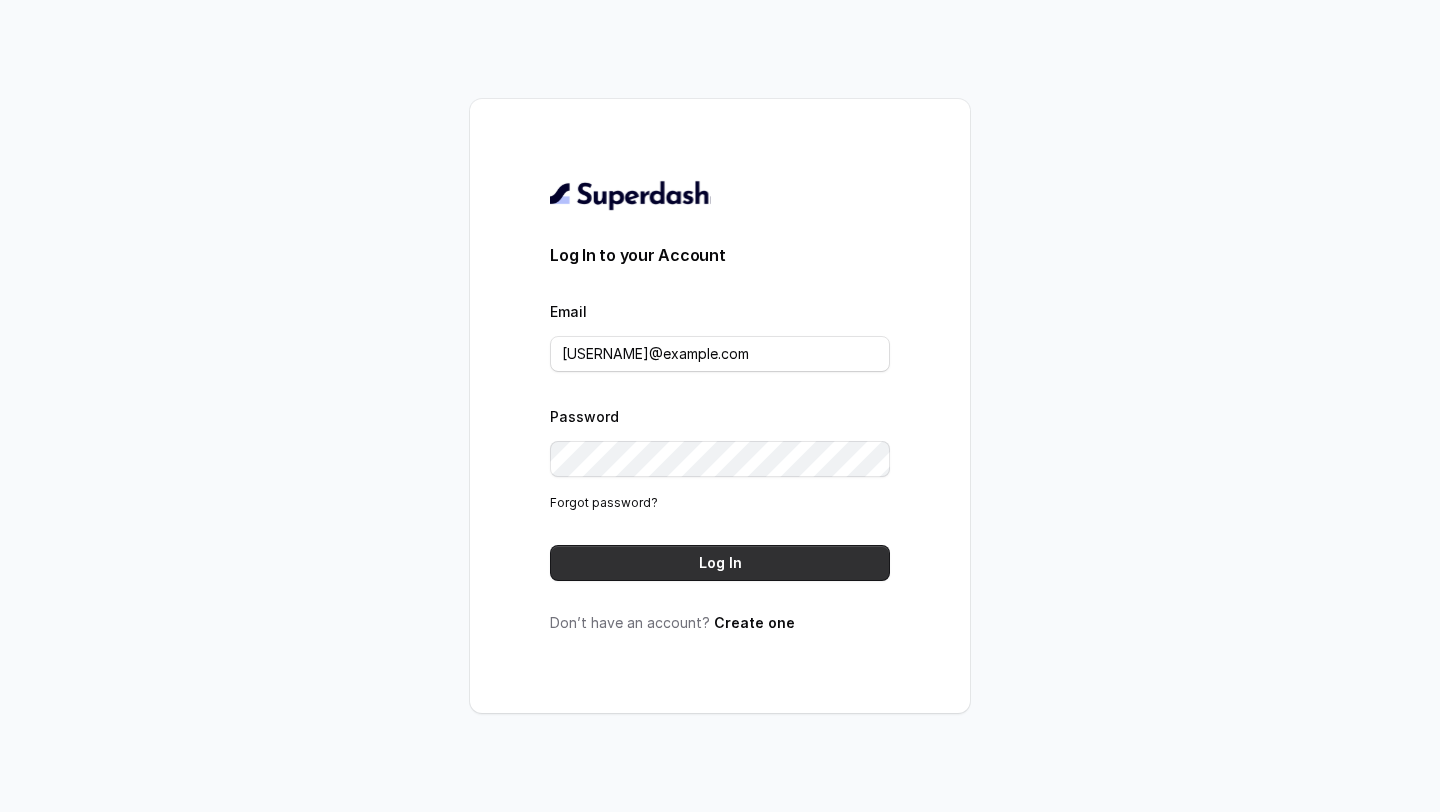 click on "Log In" at bounding box center [720, 563] 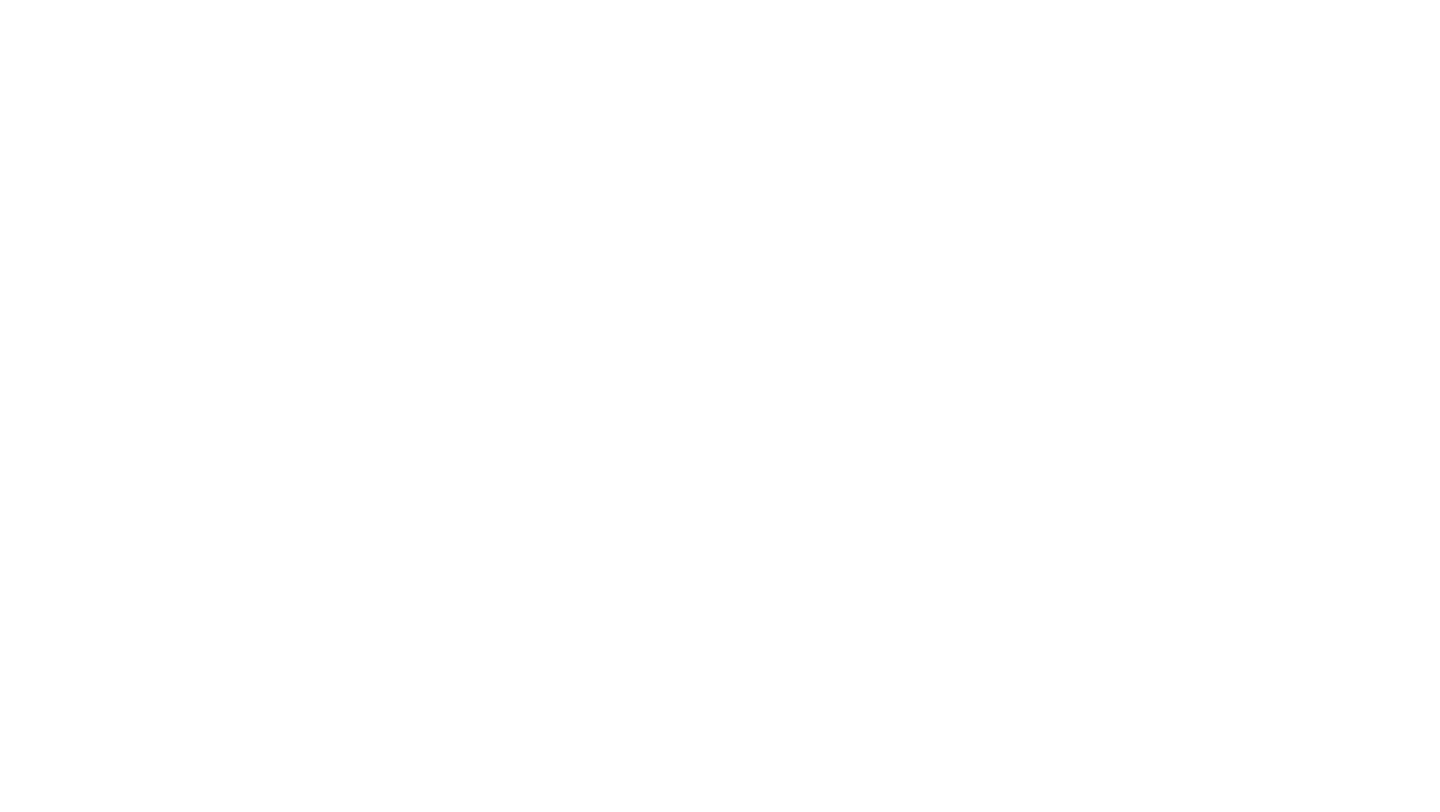 scroll, scrollTop: 0, scrollLeft: 0, axis: both 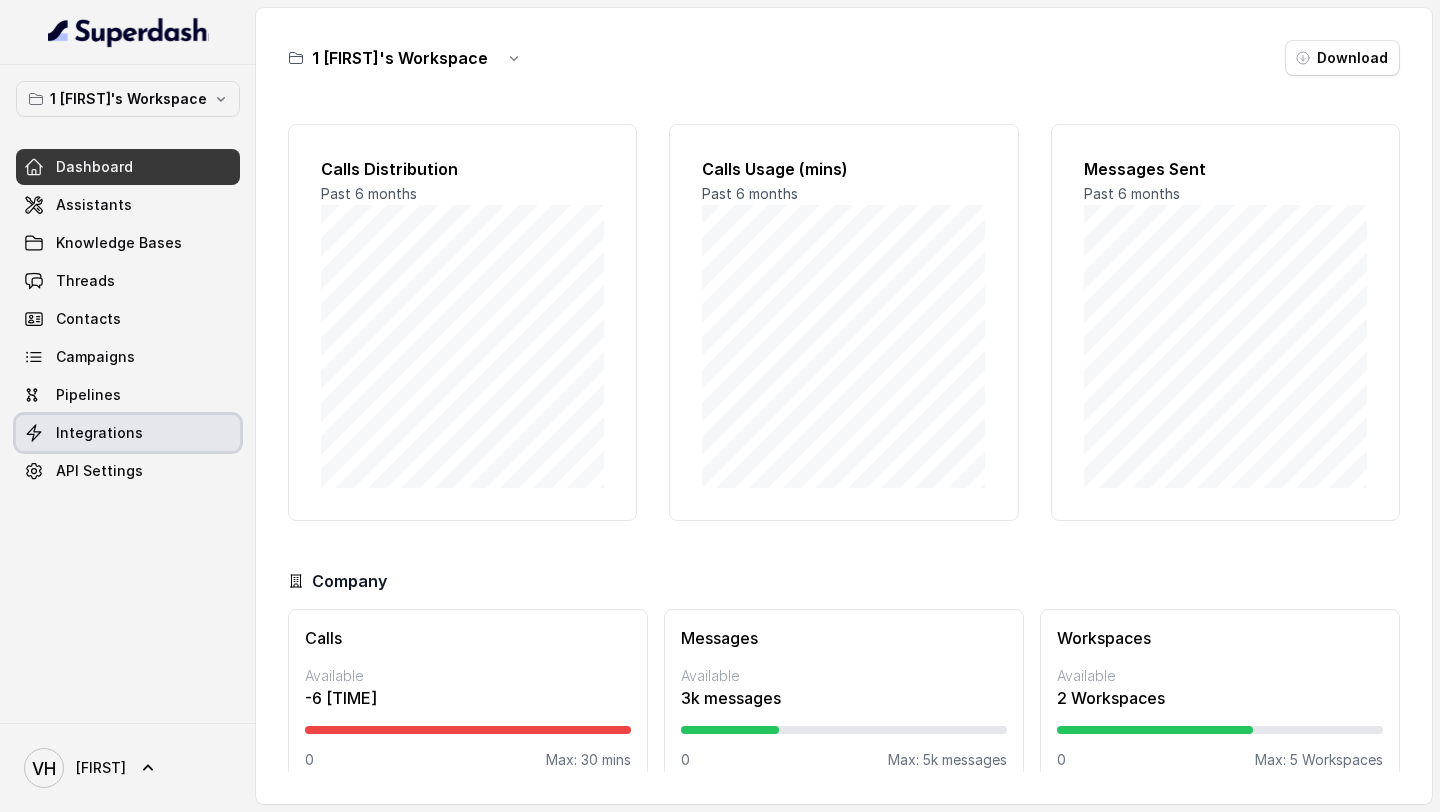 click on "Integrations" at bounding box center [99, 433] 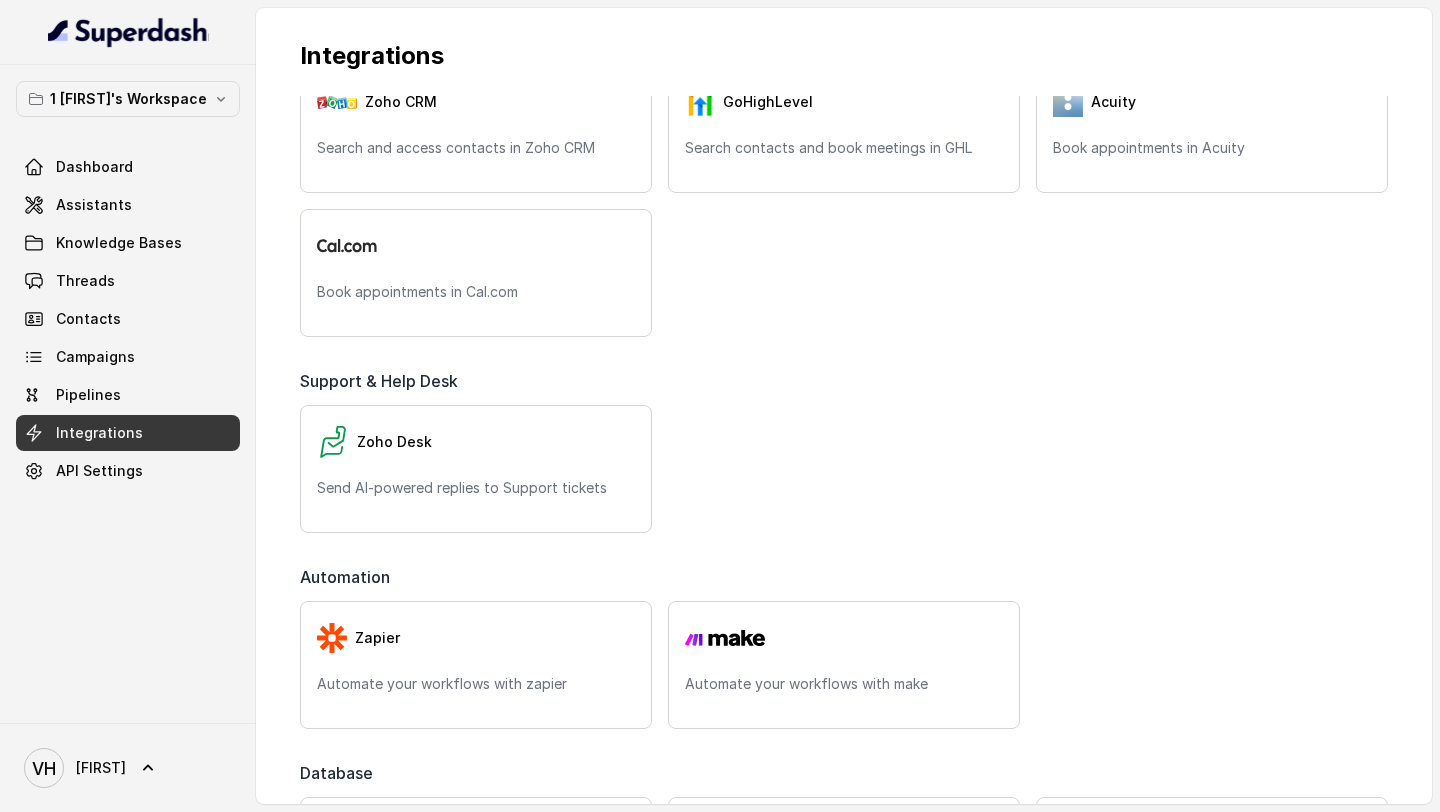 scroll, scrollTop: 616, scrollLeft: 0, axis: vertical 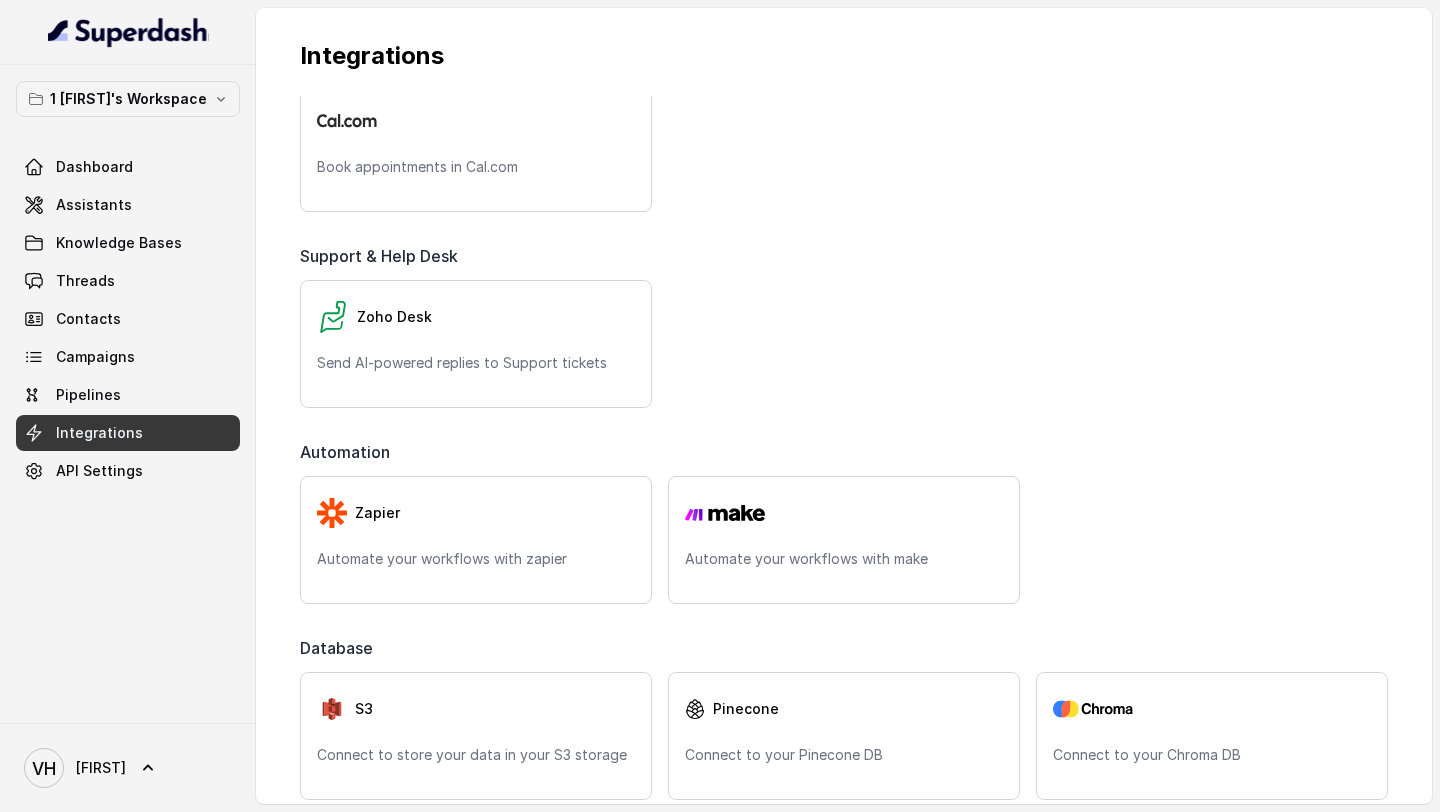 click on "Zoho Desk" at bounding box center (476, 317) 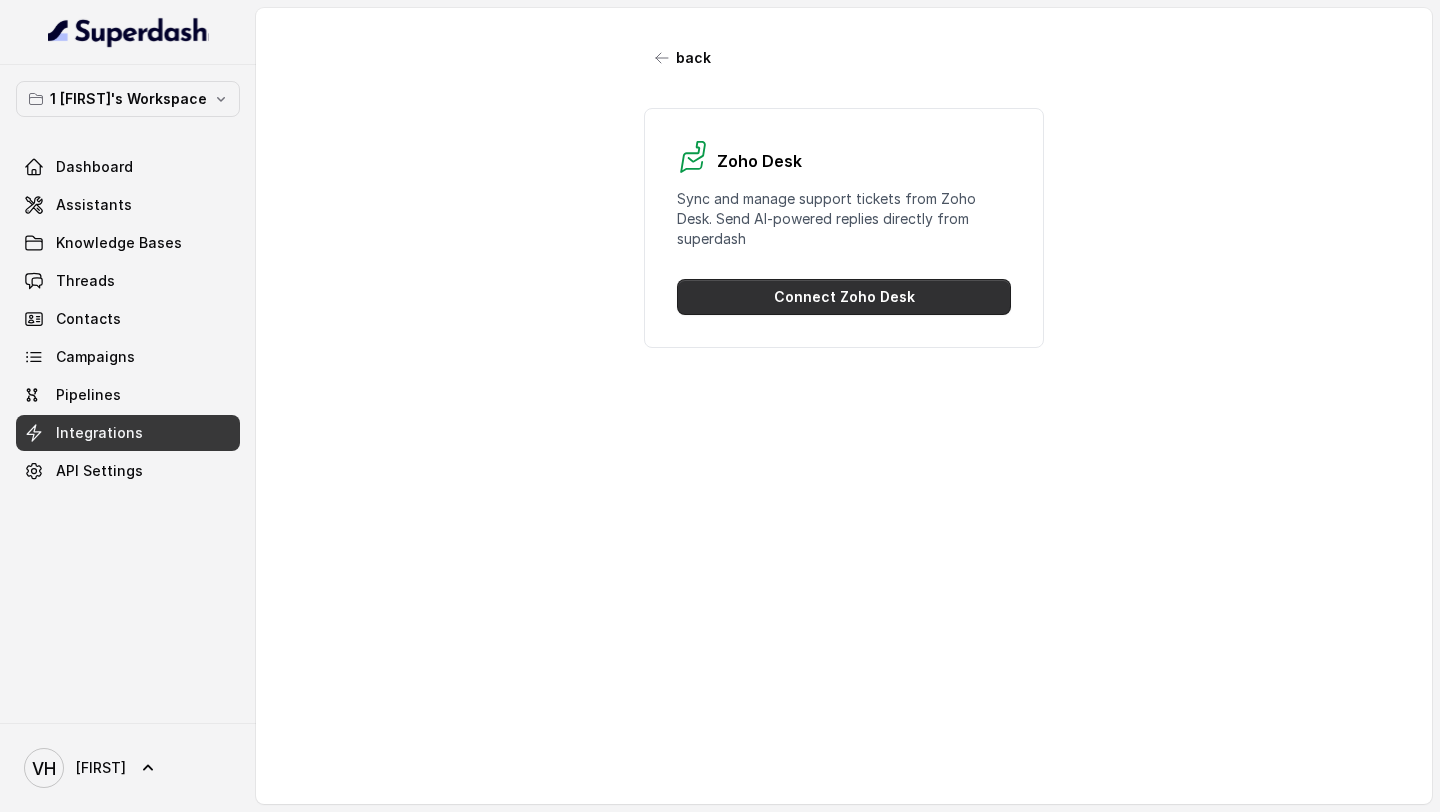 click on "Connect Zoho Desk" at bounding box center (844, 297) 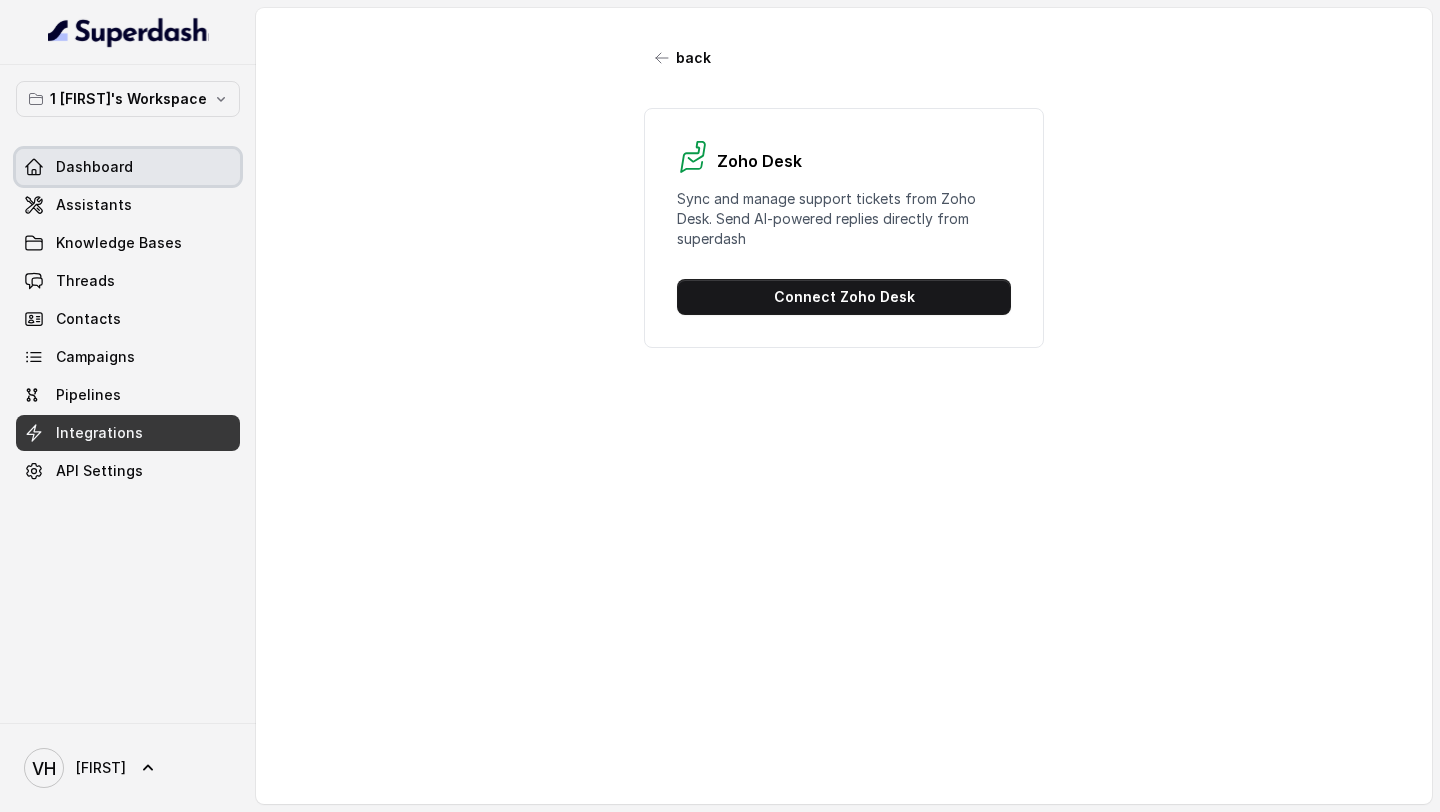 click on "Dashboard" at bounding box center [128, 167] 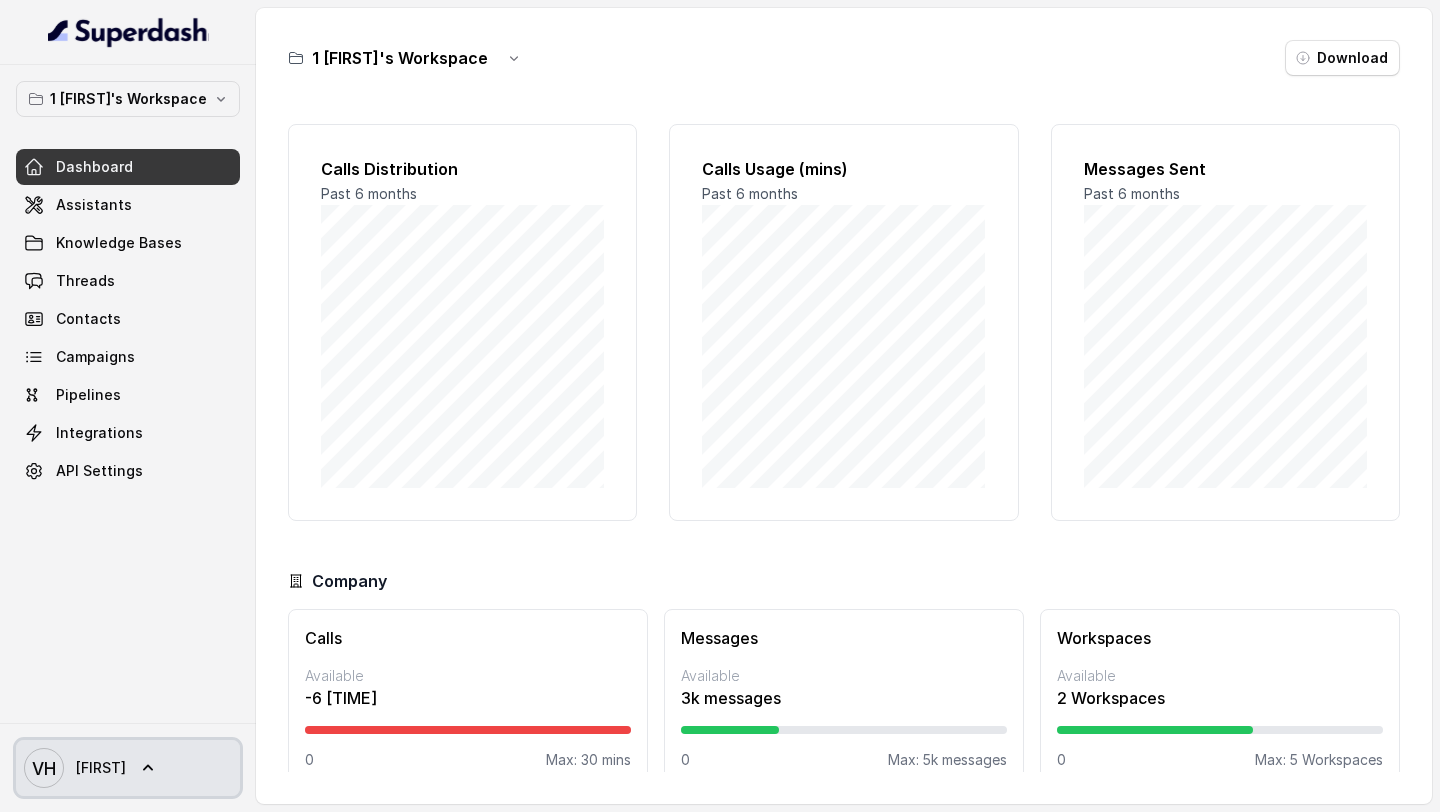 click 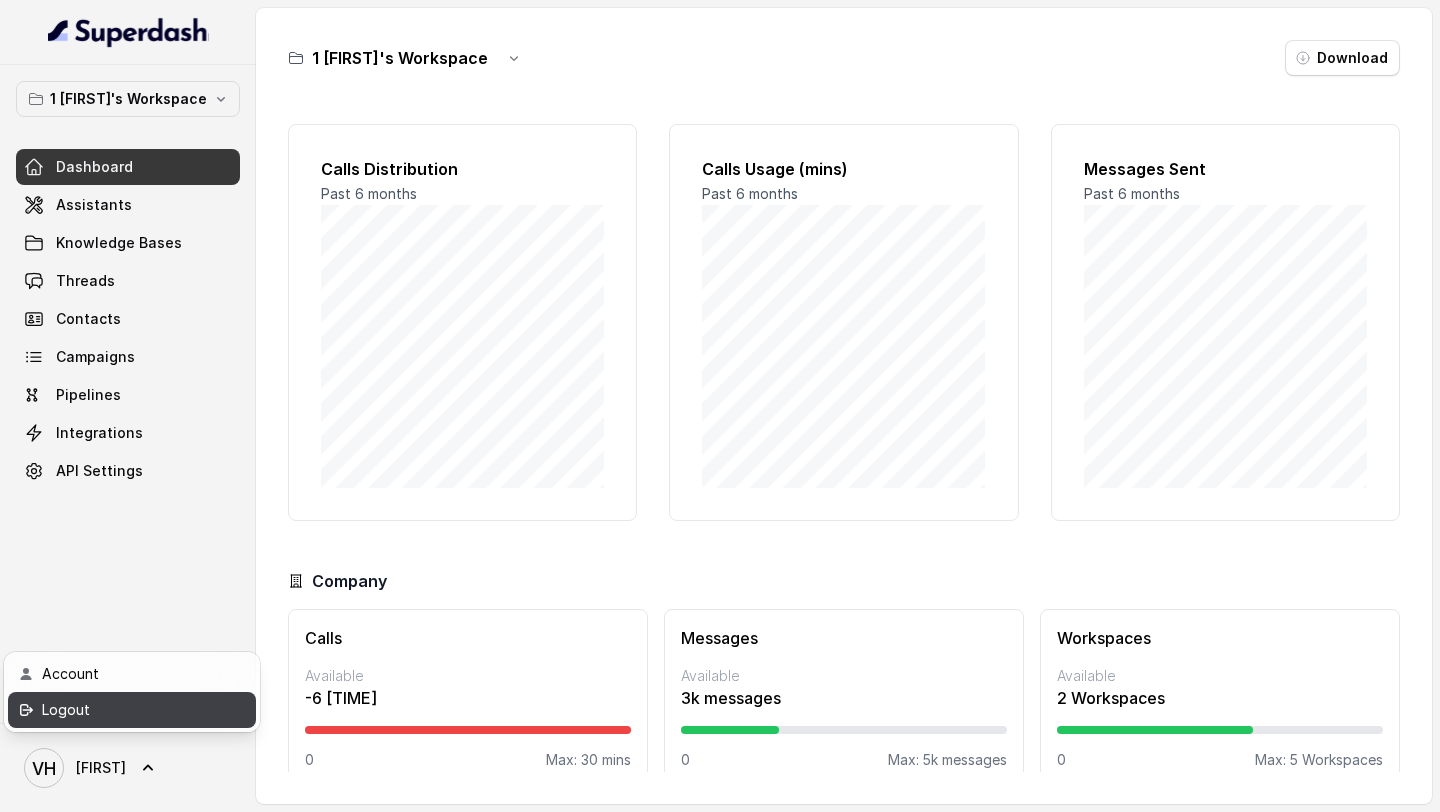 click on "Logout" at bounding box center [132, 710] 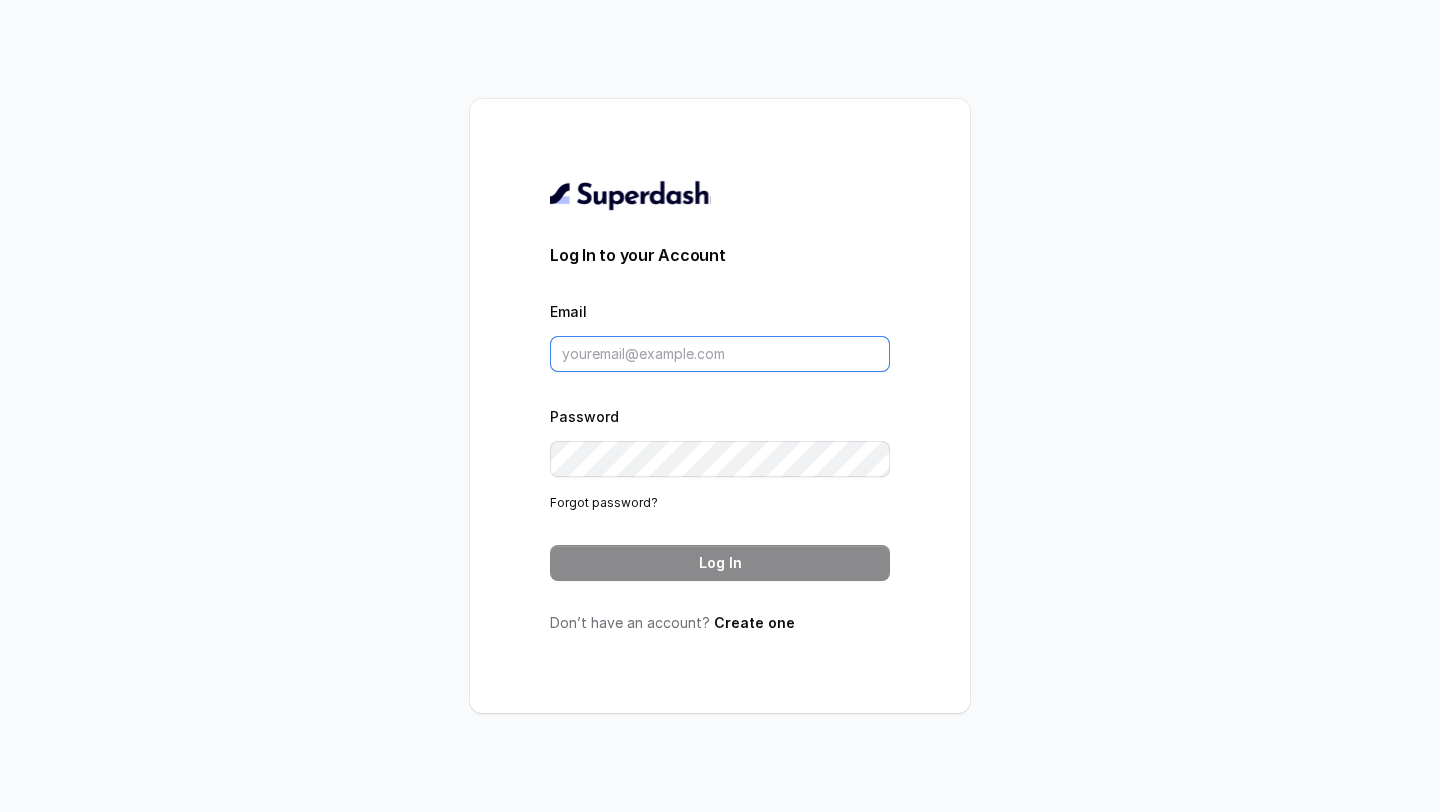 type on "[EMAIL]" 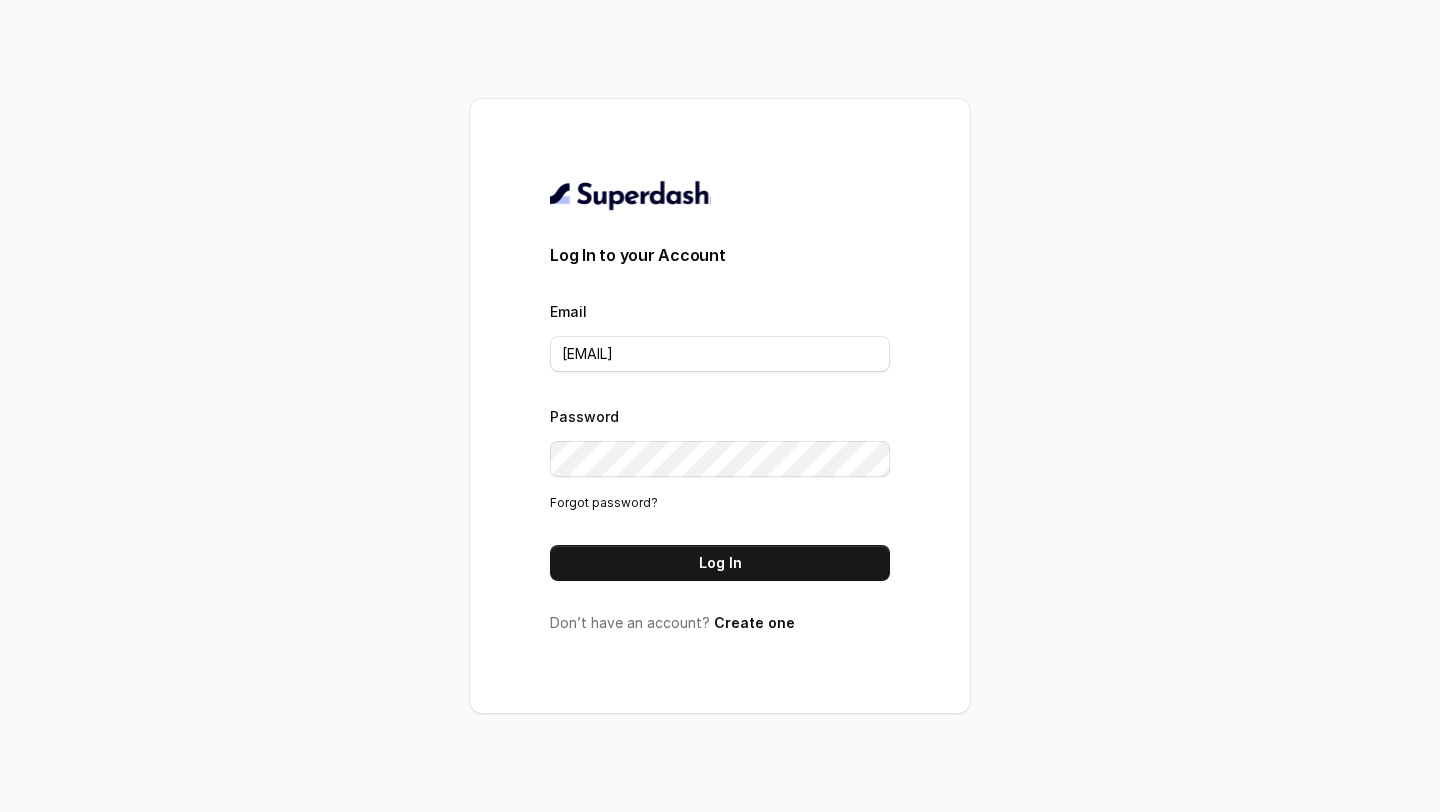 click on "Log In to your Account Email vivek@trysuperdash.com Password Forgot password? Log In" at bounding box center (720, 412) 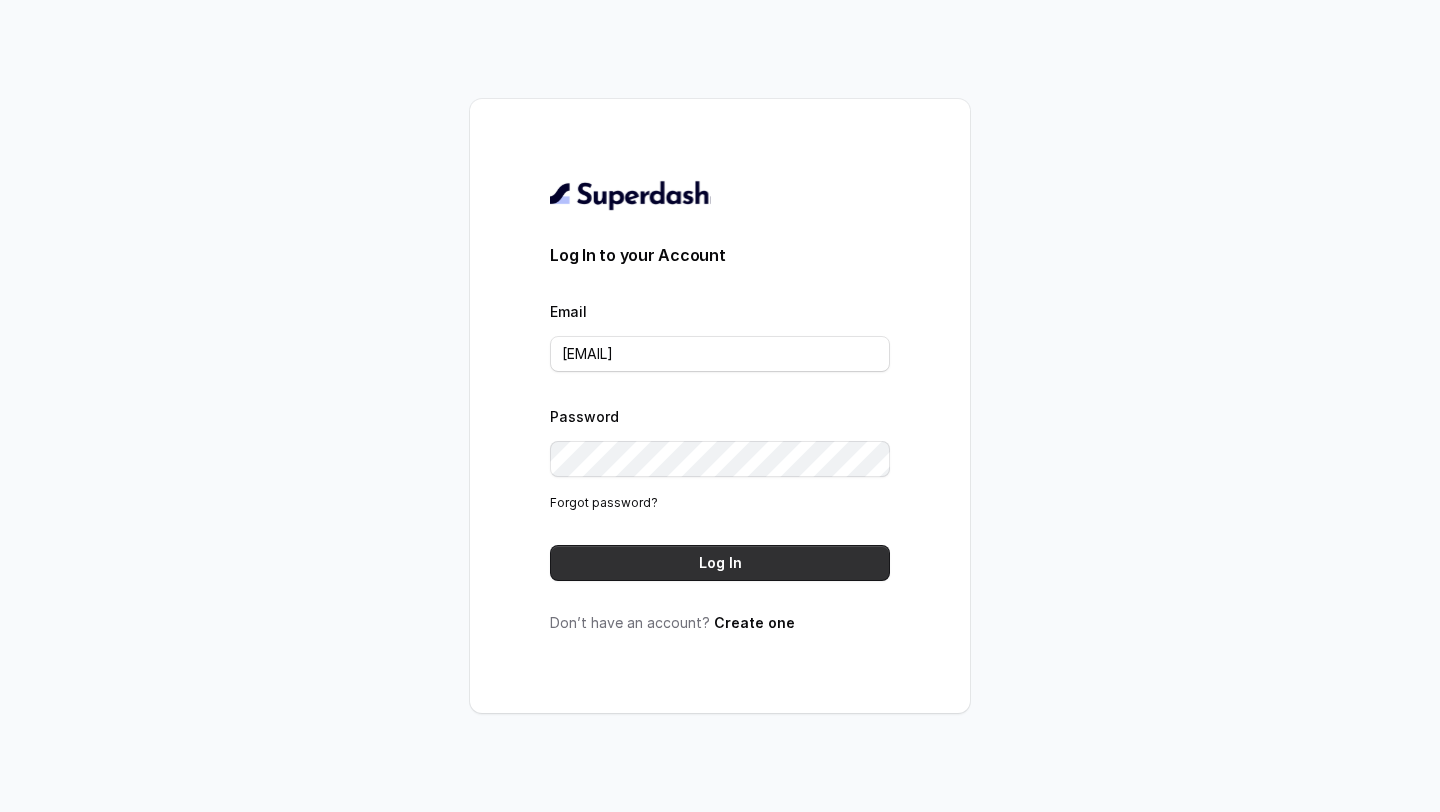 click on "Log In" at bounding box center [720, 563] 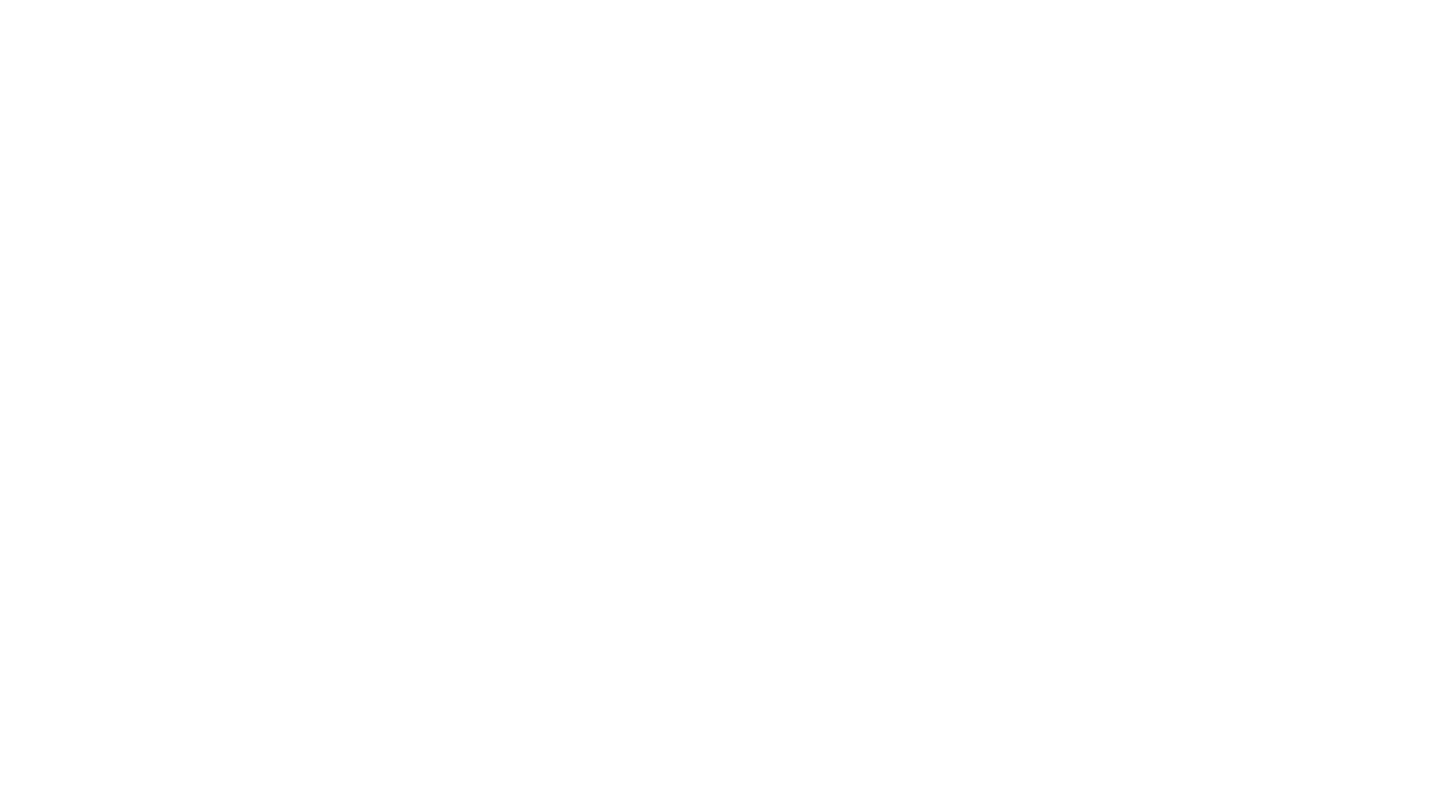 scroll, scrollTop: 0, scrollLeft: 0, axis: both 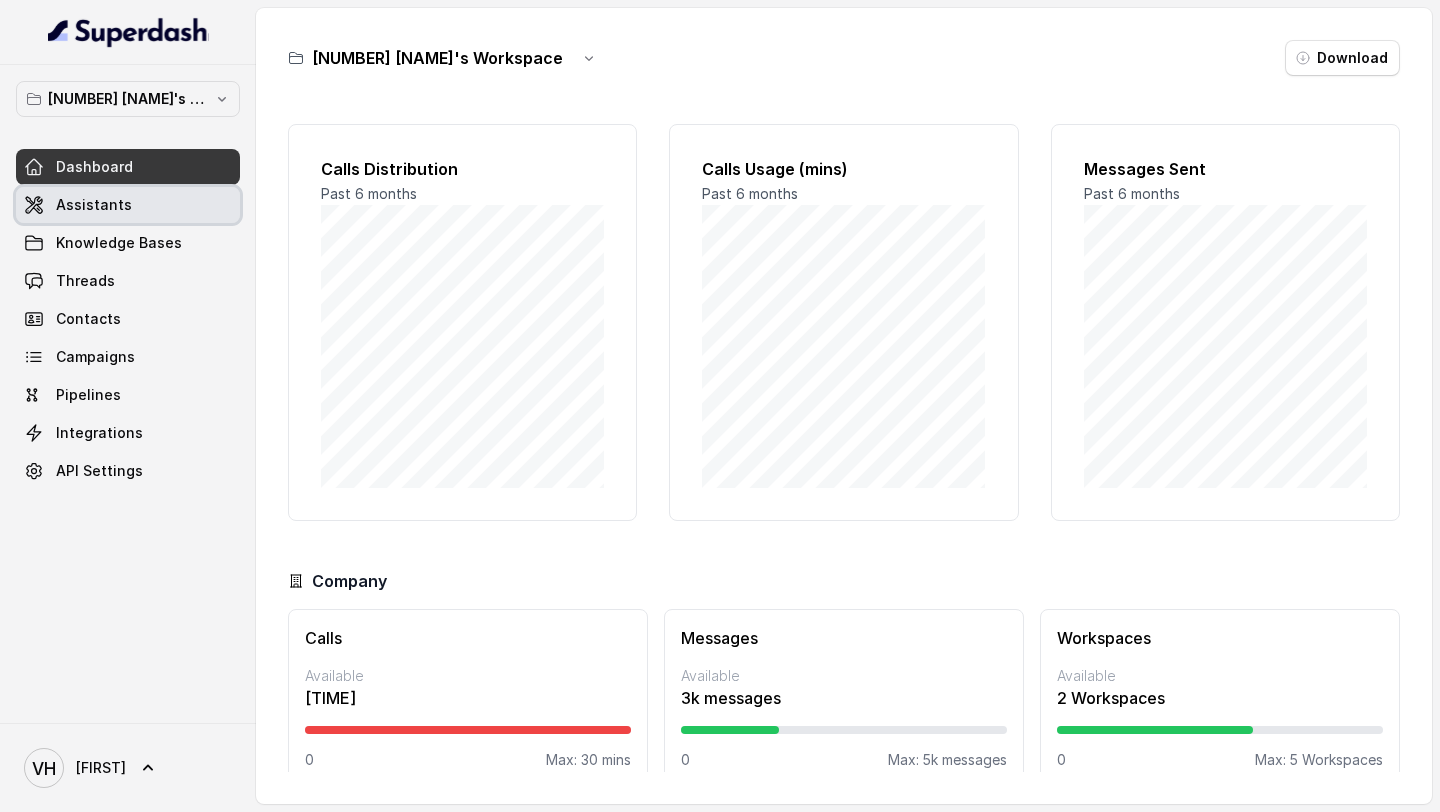 click on "Assistants" at bounding box center (128, 205) 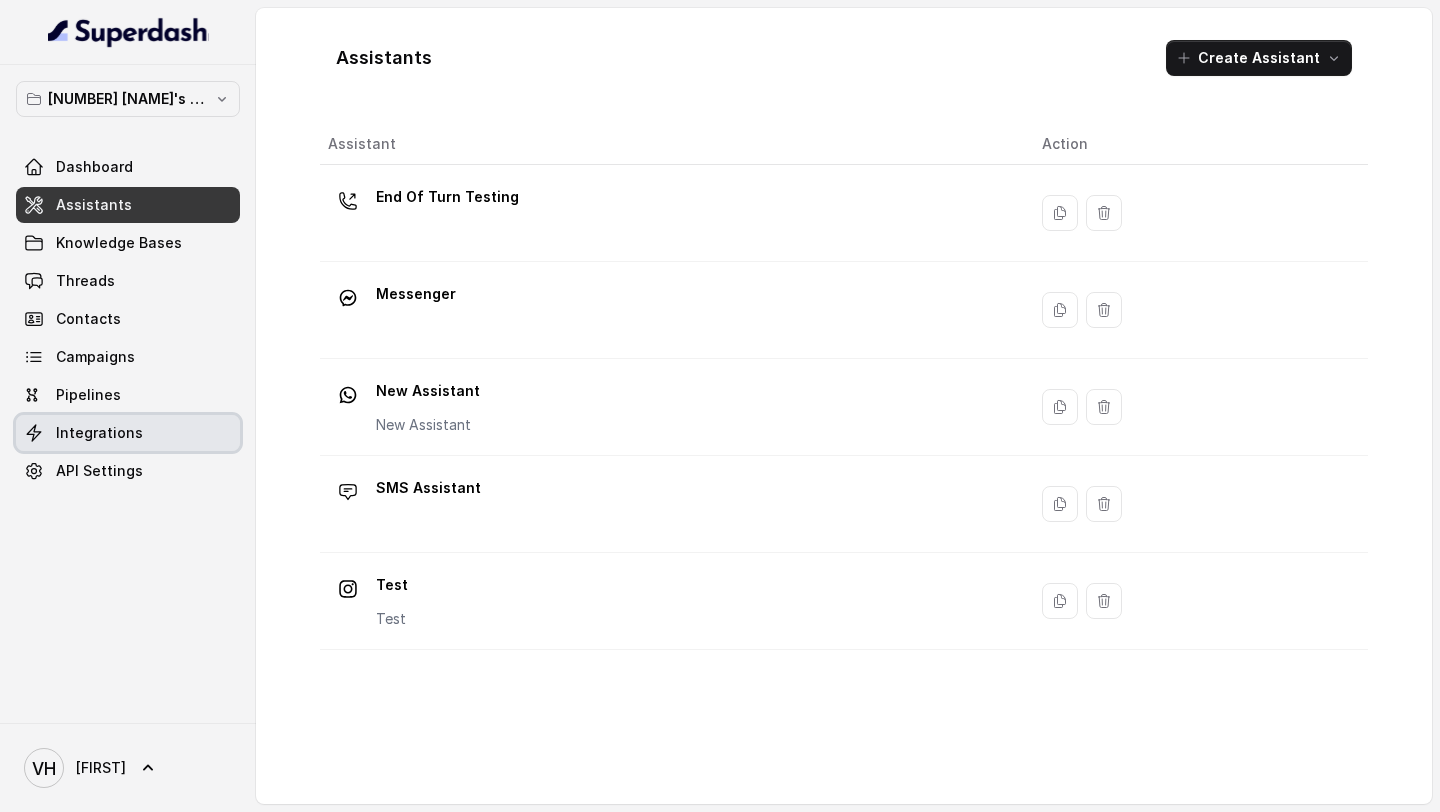 click on "Integrations" at bounding box center (128, 433) 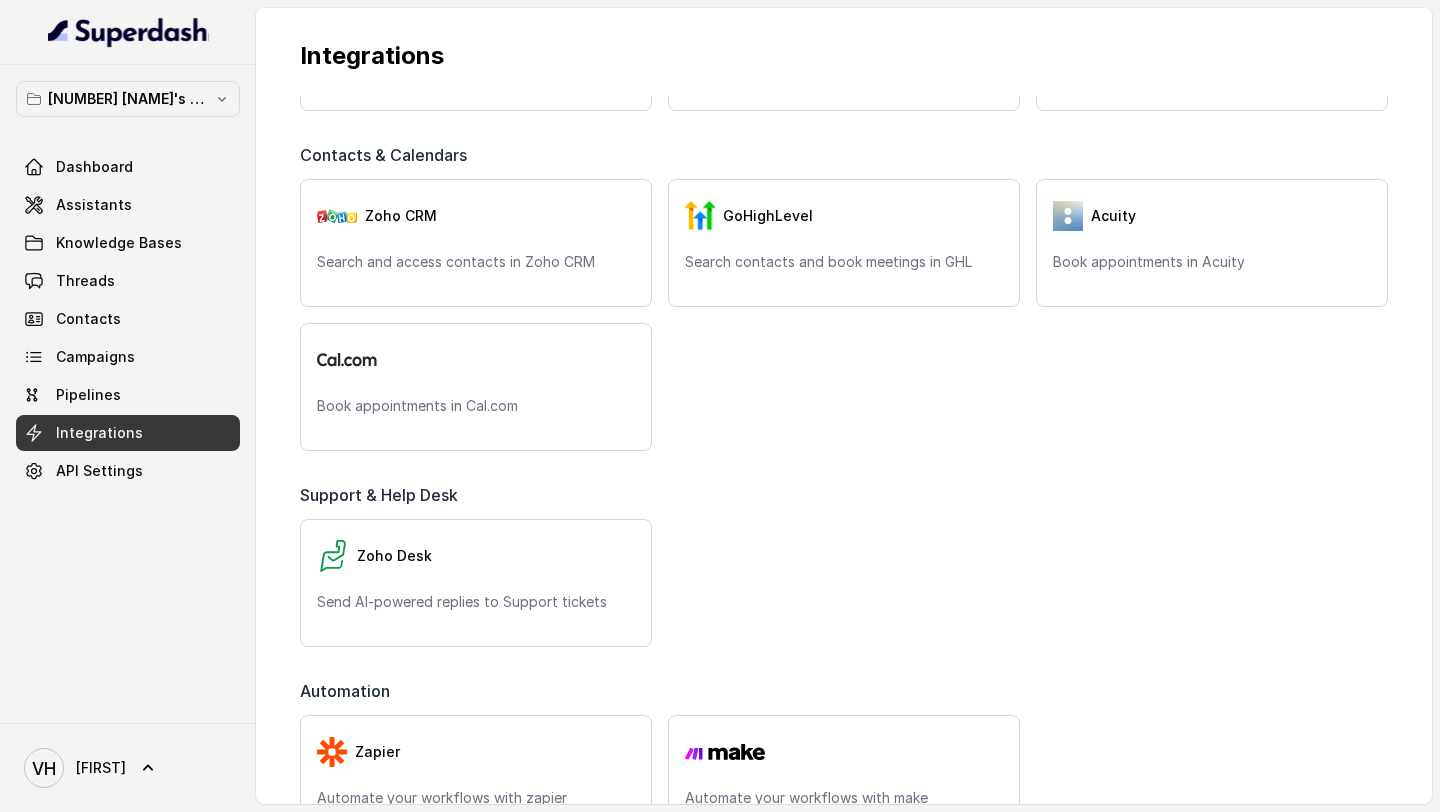 scroll, scrollTop: 644, scrollLeft: 0, axis: vertical 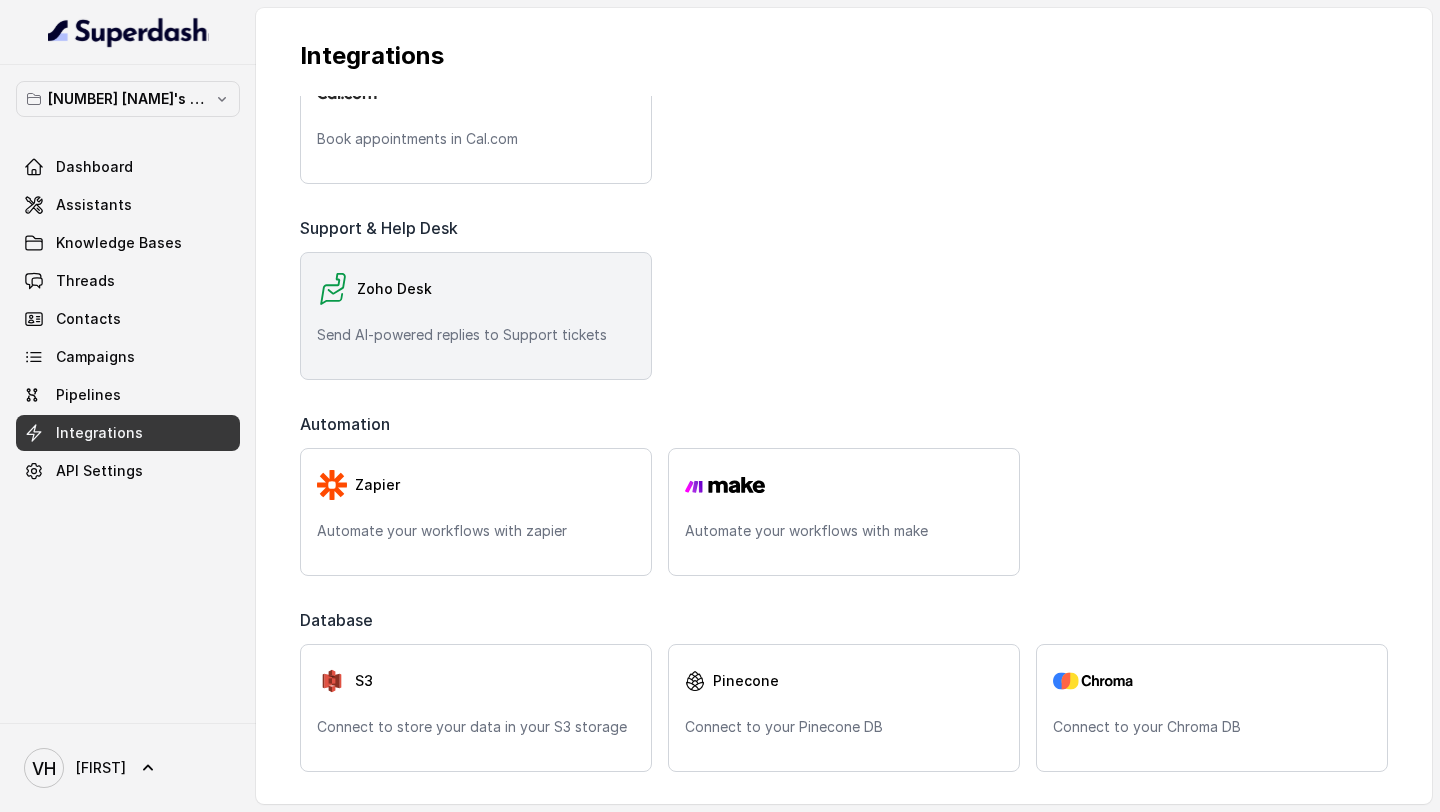click on "Zoho Desk Send AI-powered replies to Support tickets" at bounding box center [476, 316] 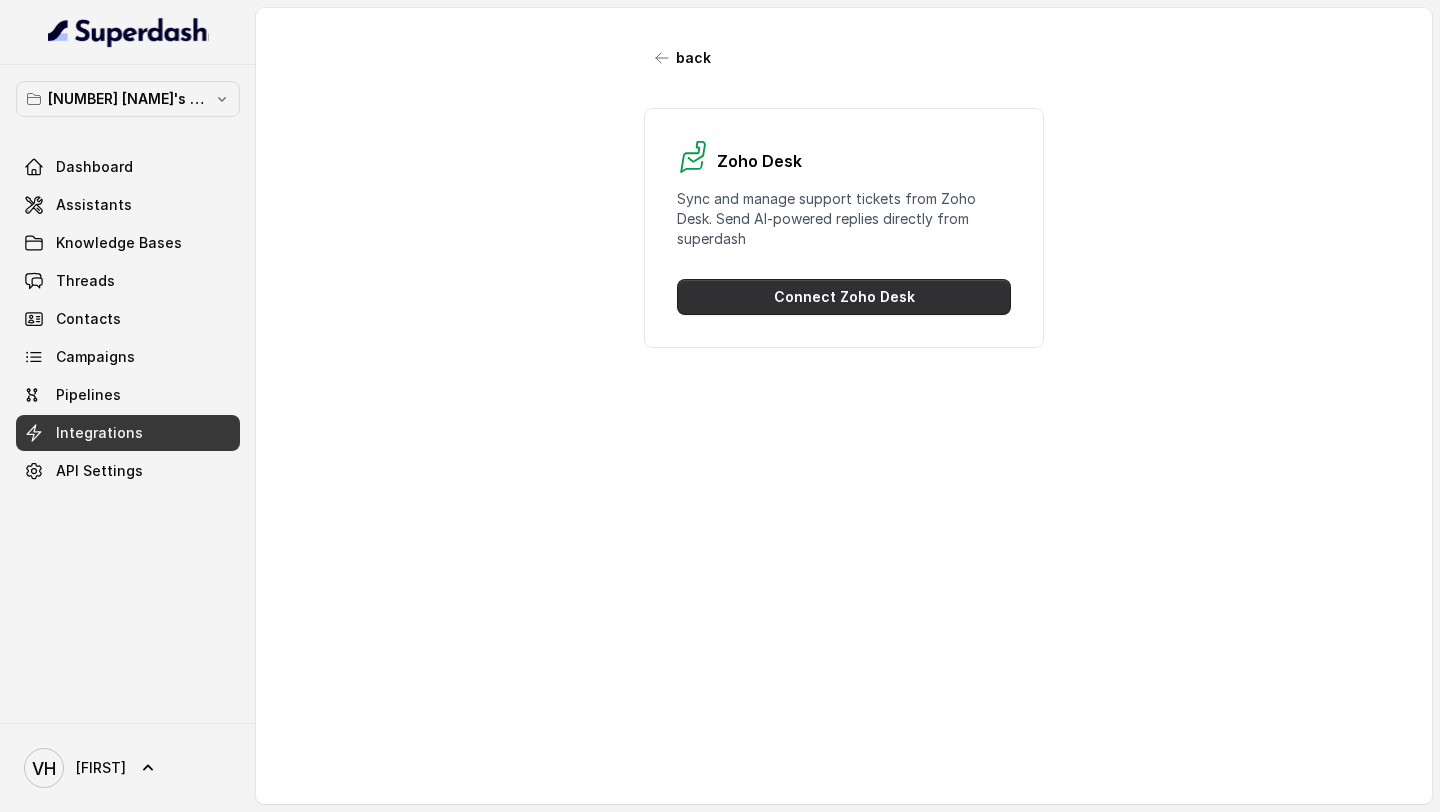 click on "Connect Zoho Desk" at bounding box center [844, 297] 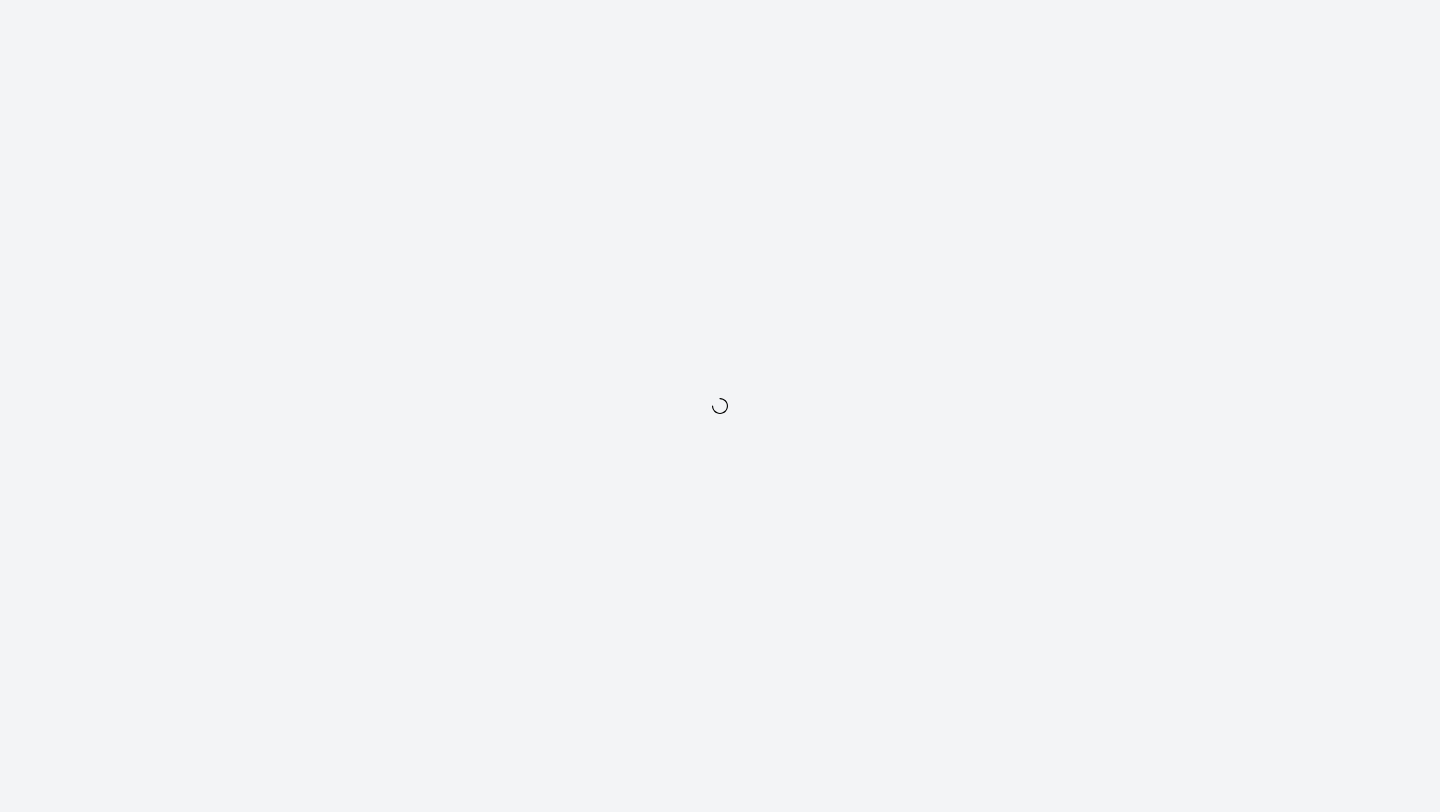 scroll, scrollTop: 0, scrollLeft: 0, axis: both 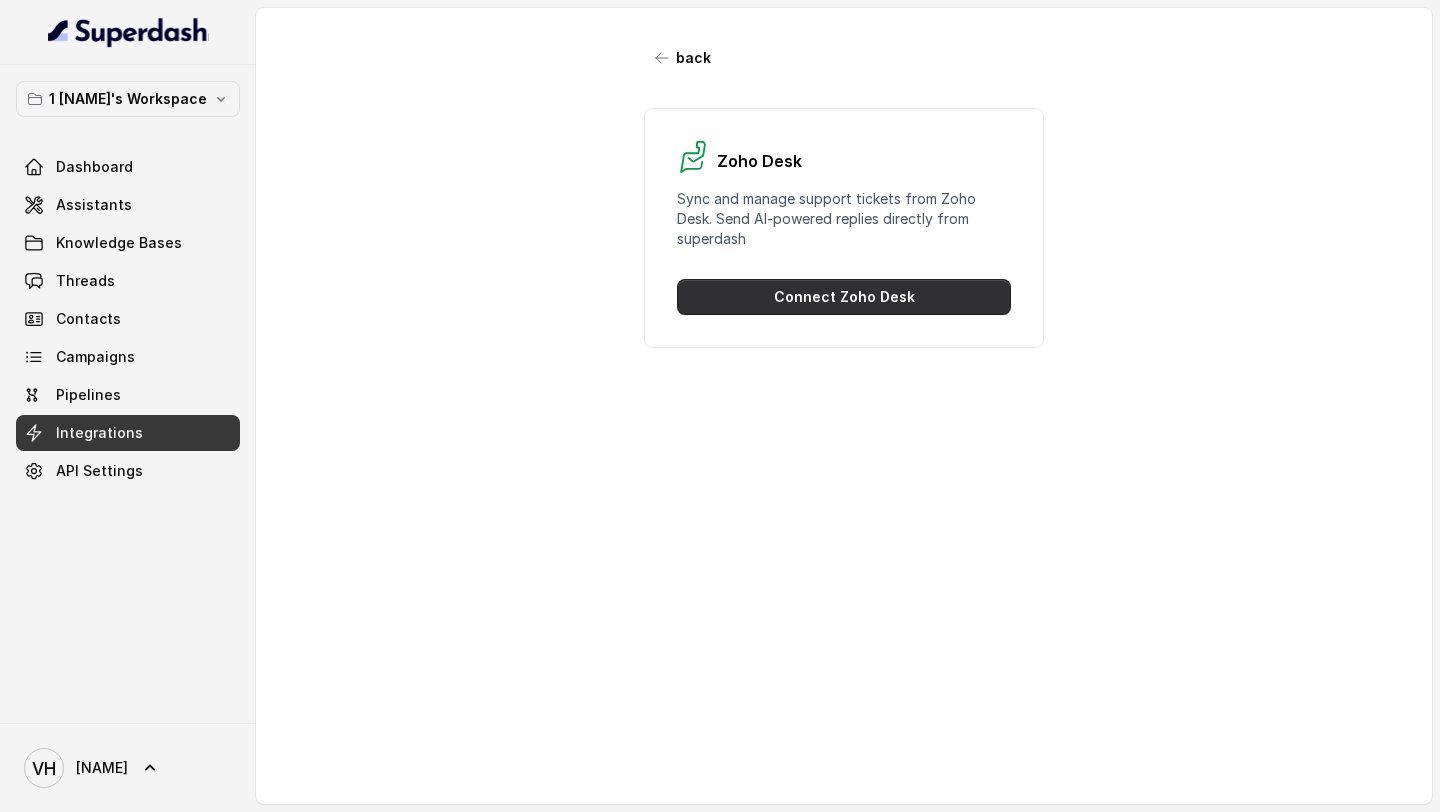 click on "Connect Zoho Desk" at bounding box center [844, 297] 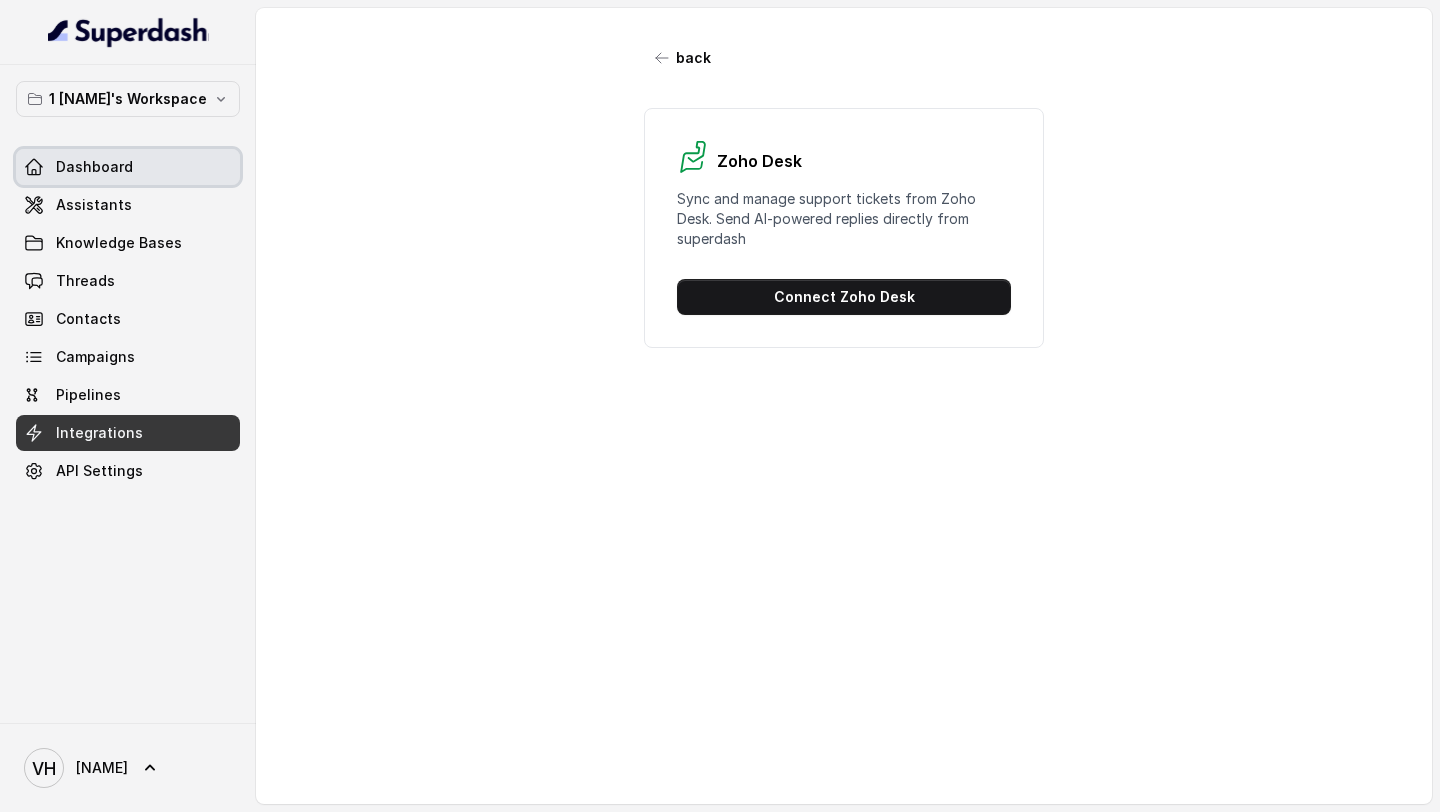 click on "Dashboard" at bounding box center (94, 167) 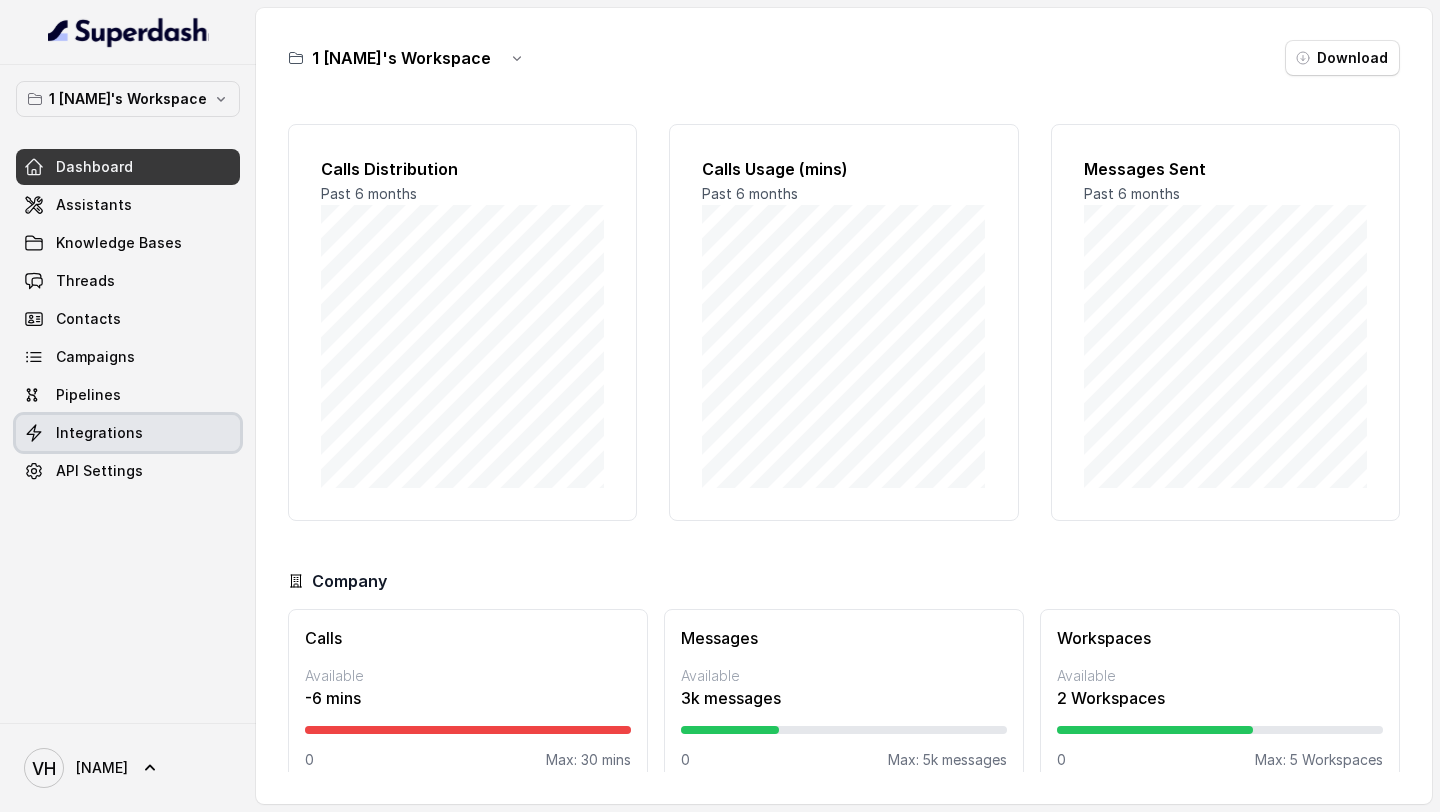 click on "Integrations" at bounding box center (99, 433) 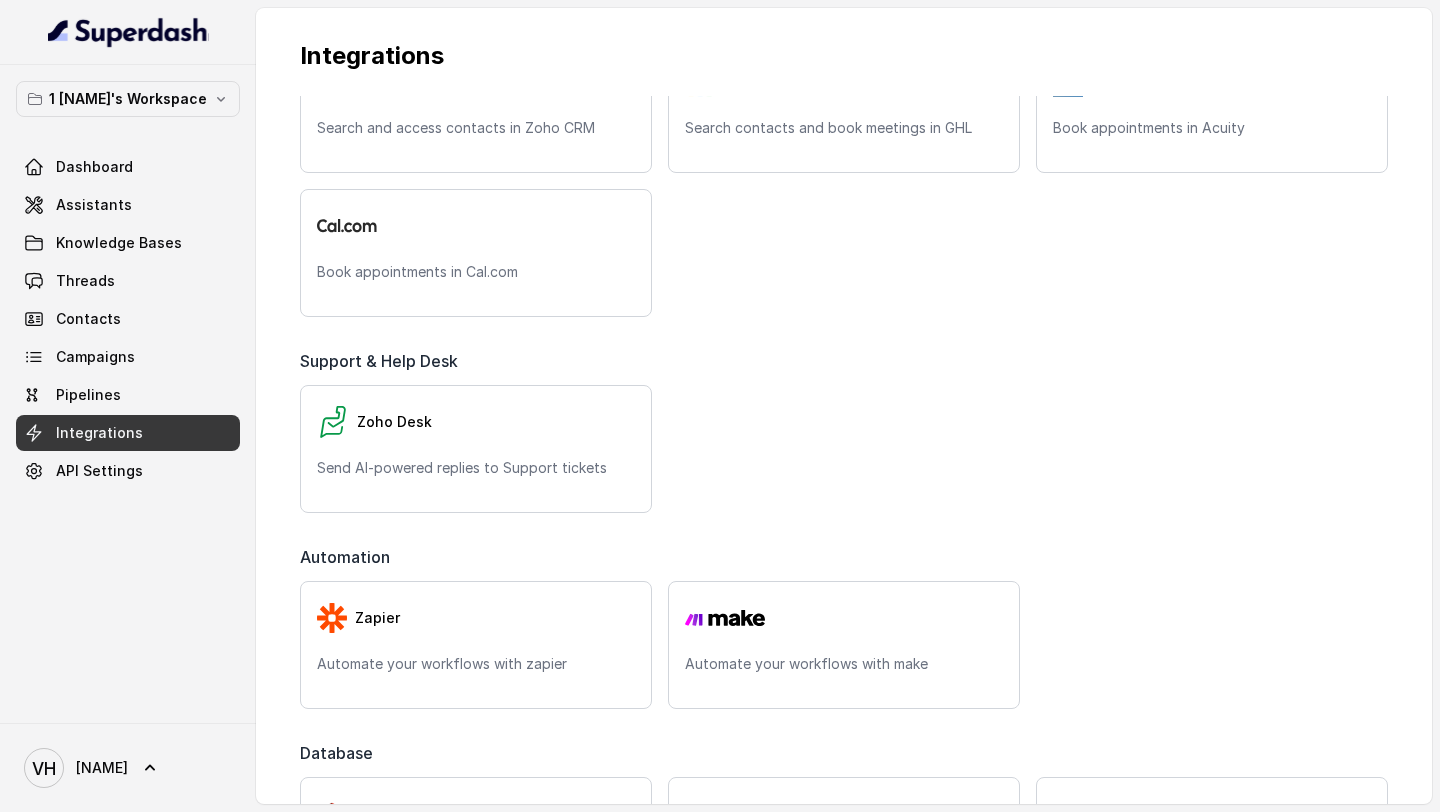 scroll, scrollTop: 513, scrollLeft: 0, axis: vertical 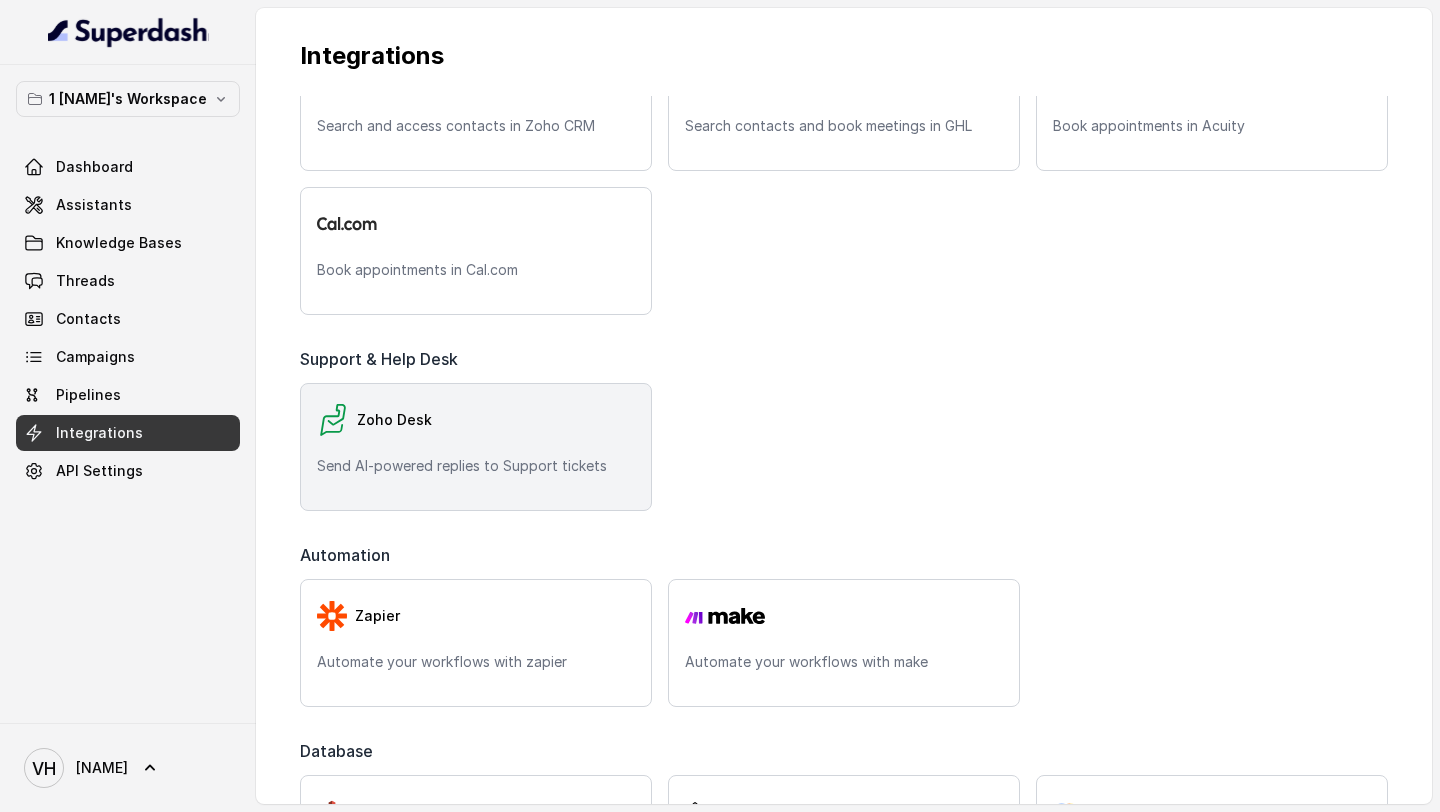 click on "Send AI-powered replies to Support tickets" at bounding box center (476, 466) 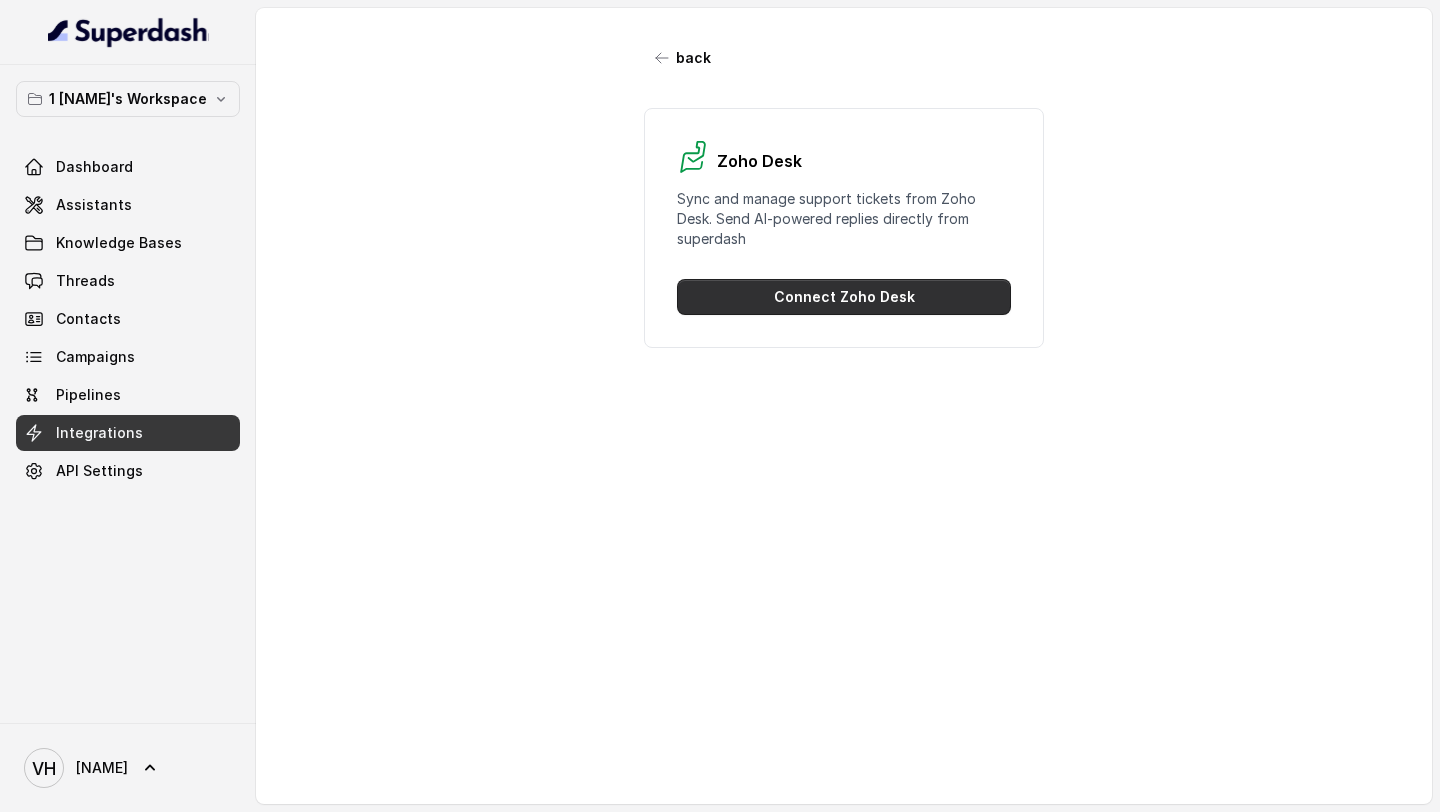 click on "Connect Zoho Desk" at bounding box center (844, 297) 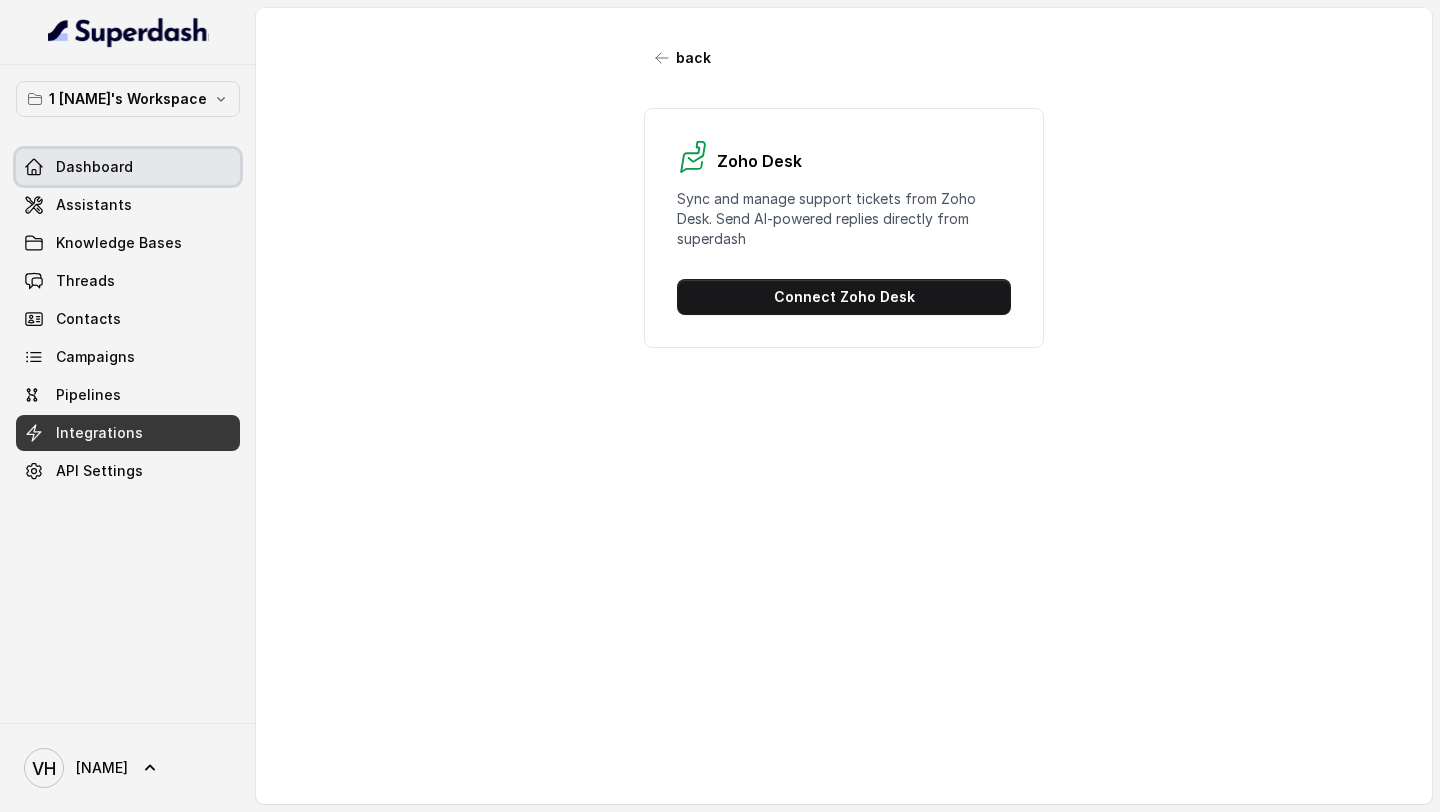 click on "Dashboard" at bounding box center [128, 167] 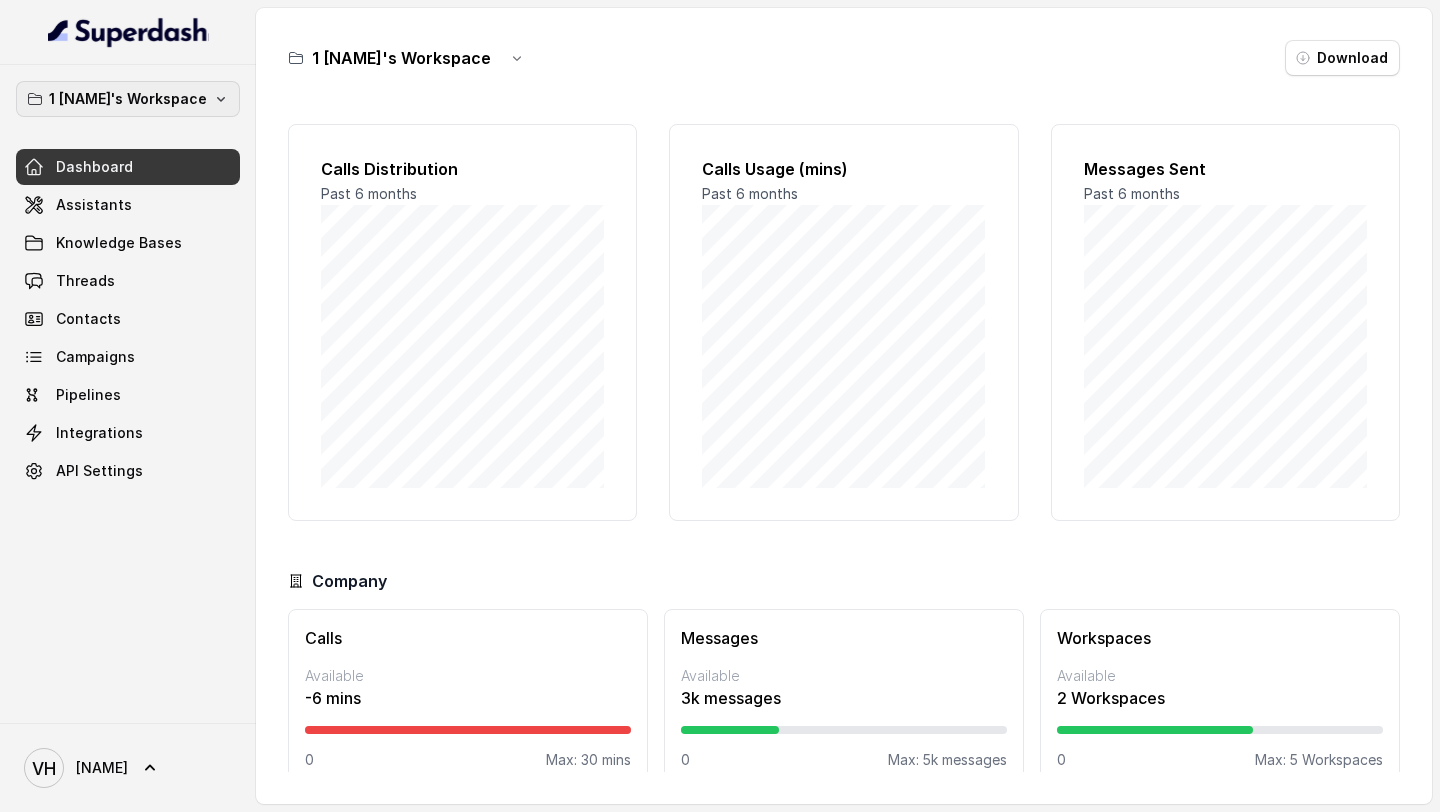 click on "1 [NAME]'s Workspace" at bounding box center [128, 99] 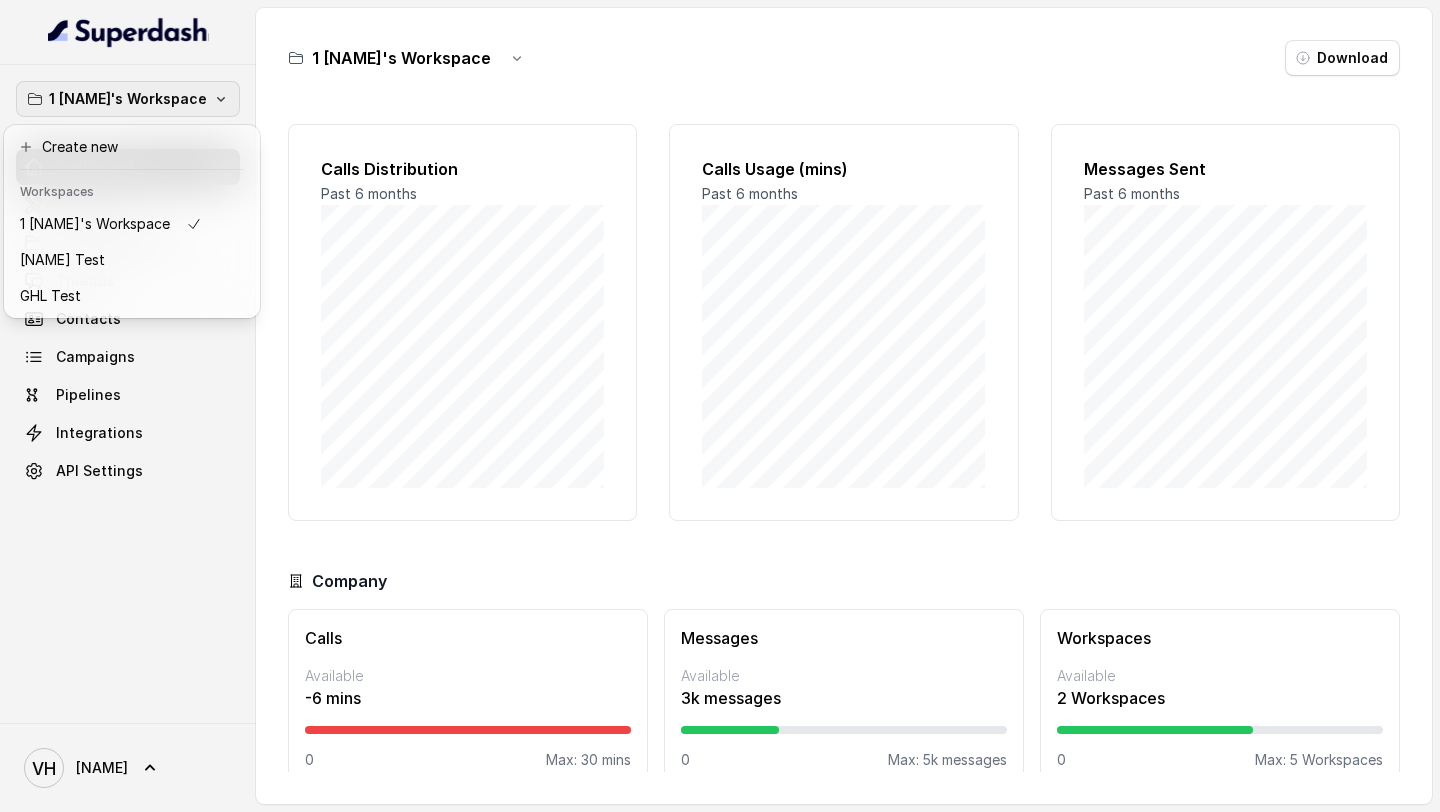 click on "1 [NAME]'s Workspace Dashboard Assistants Knowledge Bases Threads Contacts Campaigns Pipelines Integrations API Settings" at bounding box center (128, 394) 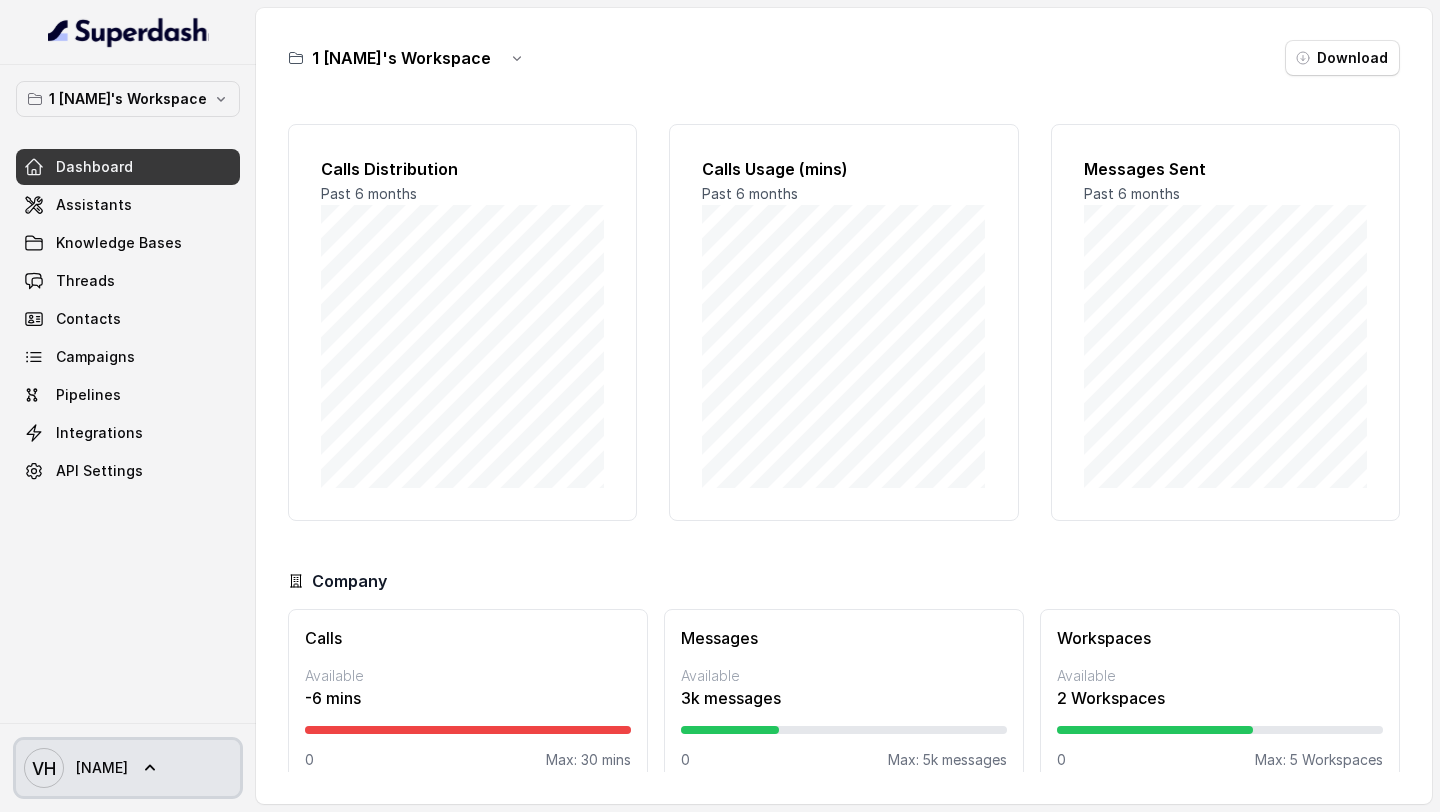 click on "[NAME]" at bounding box center [102, 768] 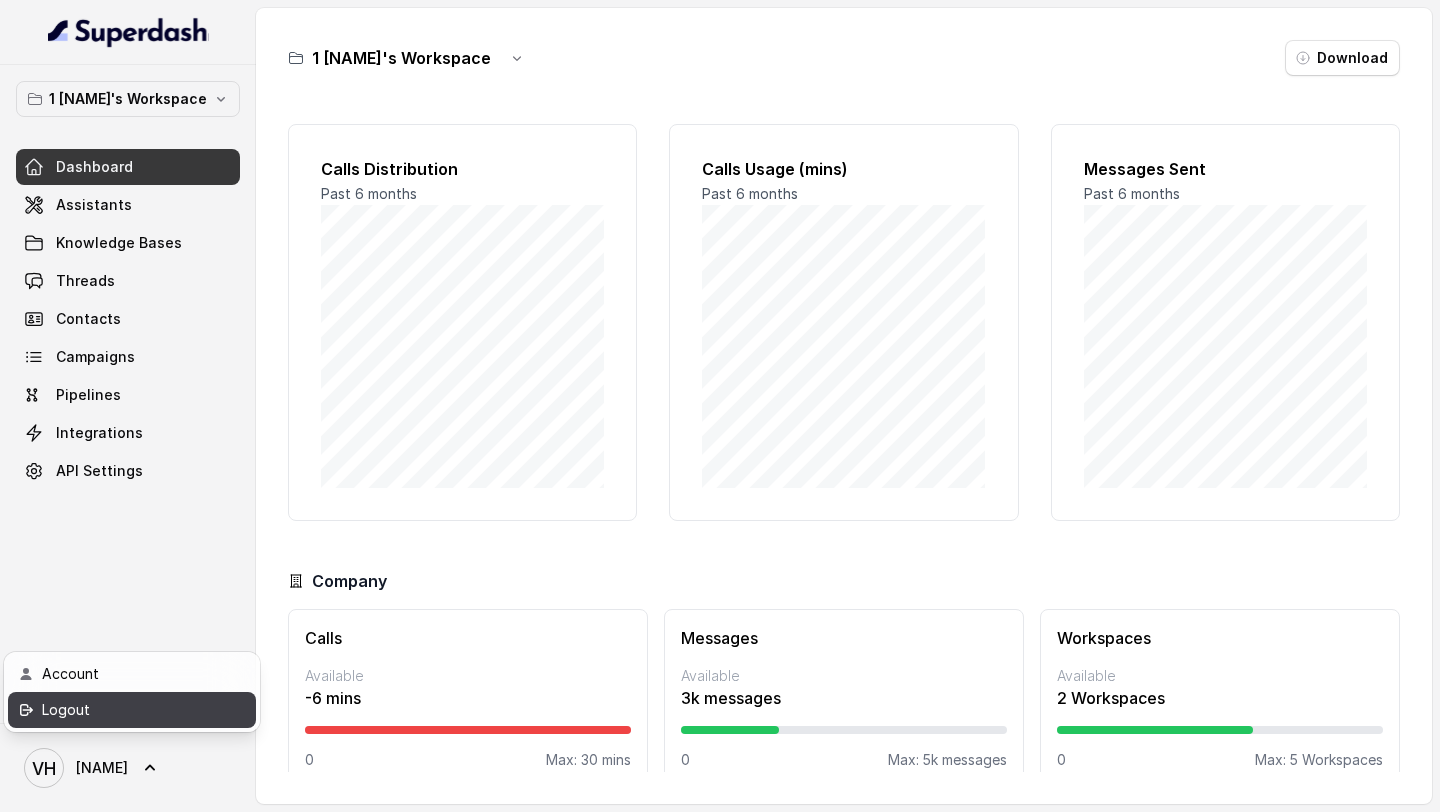 click on "Logout" at bounding box center (127, 710) 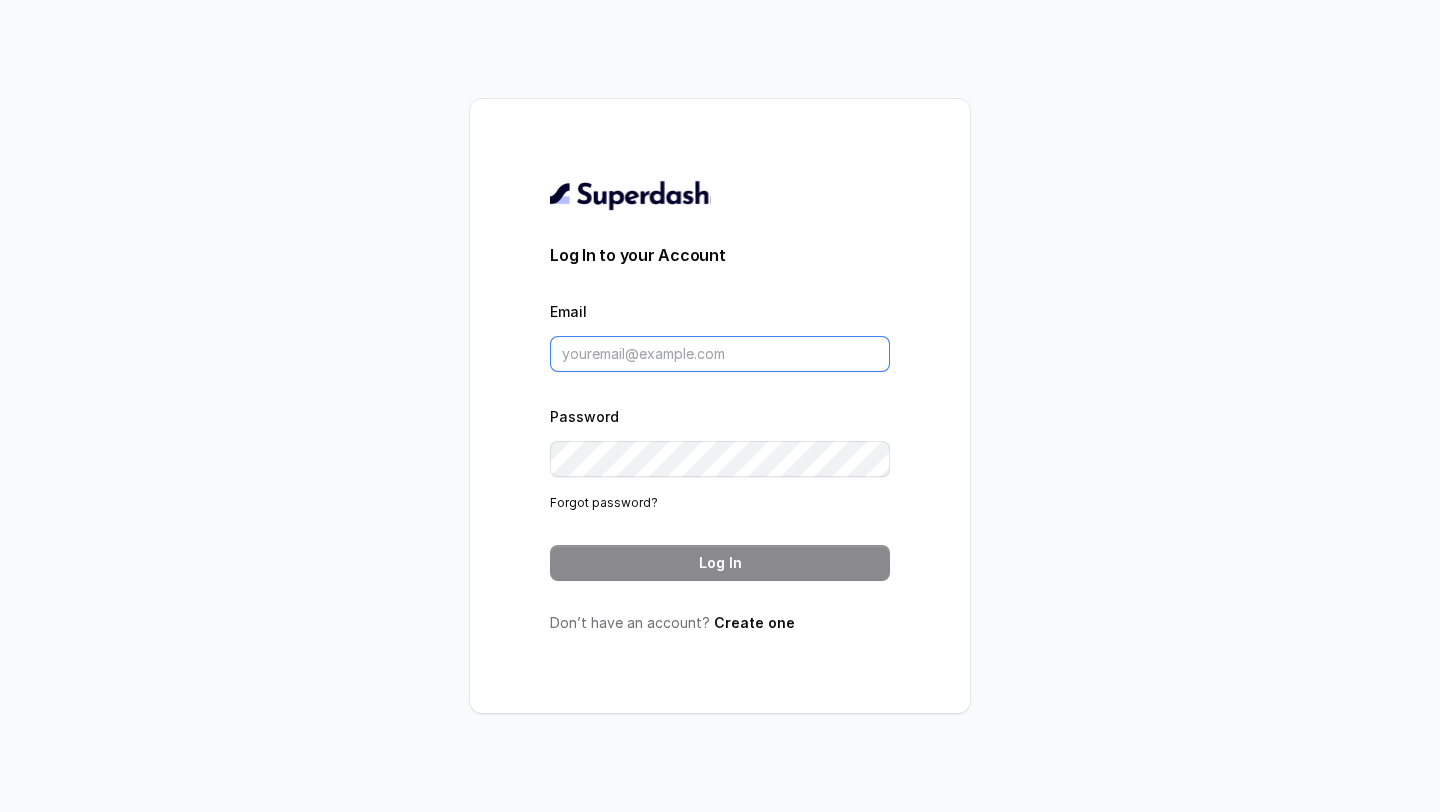 type on "[EMAIL]" 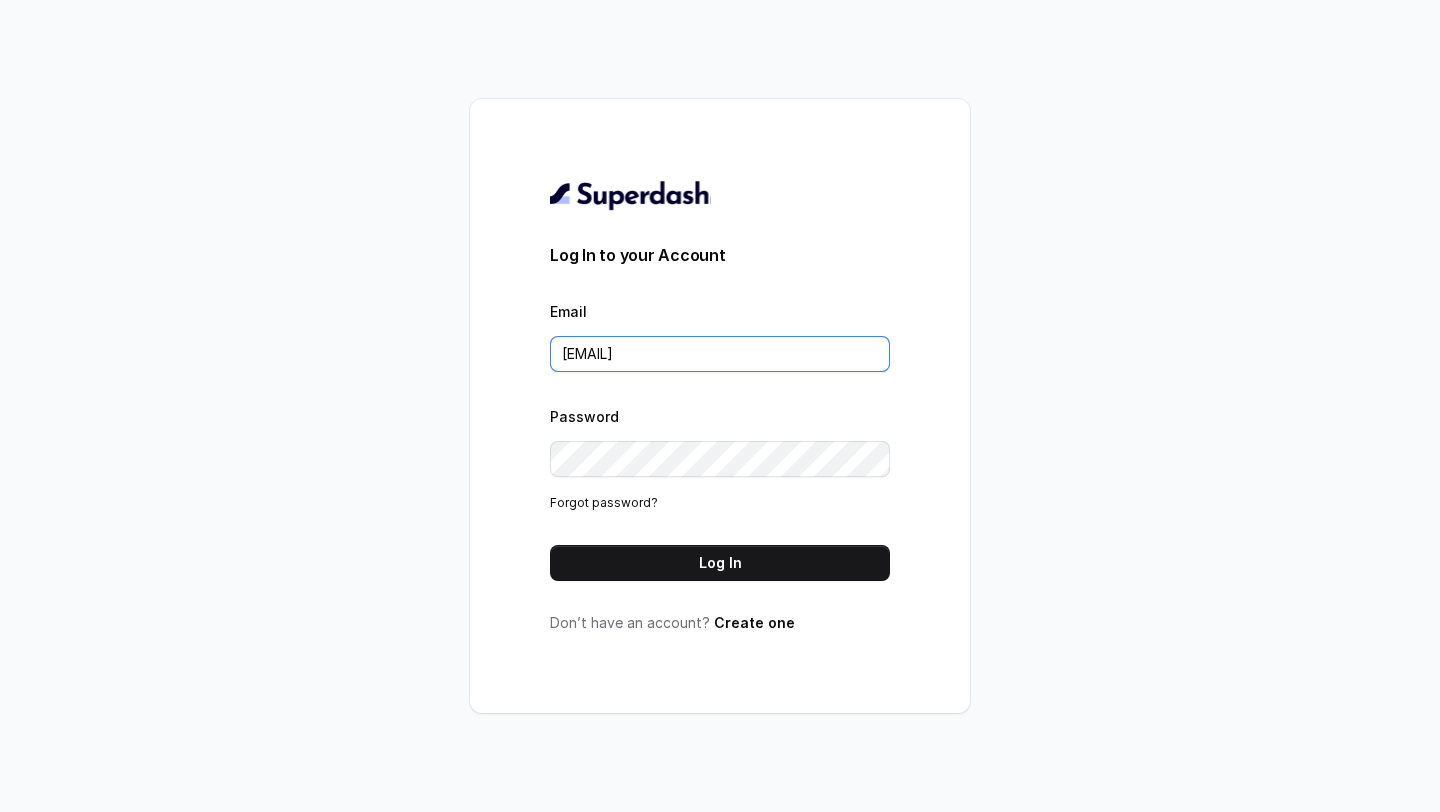 click on "[EMAIL]" at bounding box center [720, 354] 